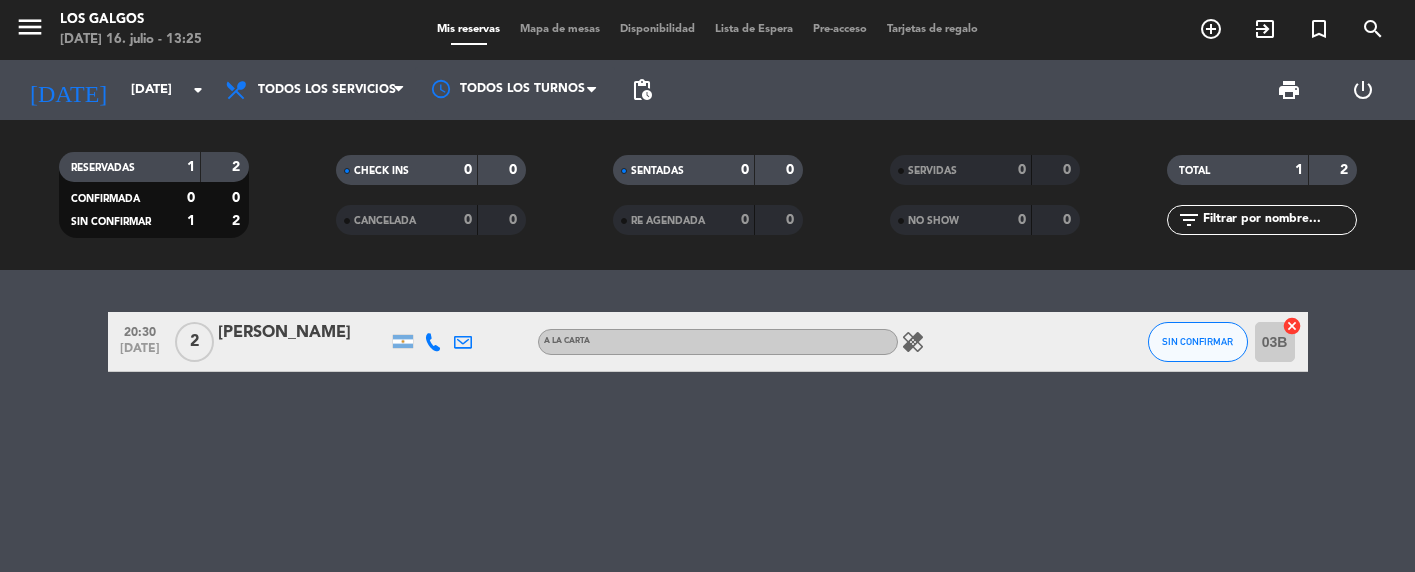 scroll, scrollTop: 0, scrollLeft: 0, axis: both 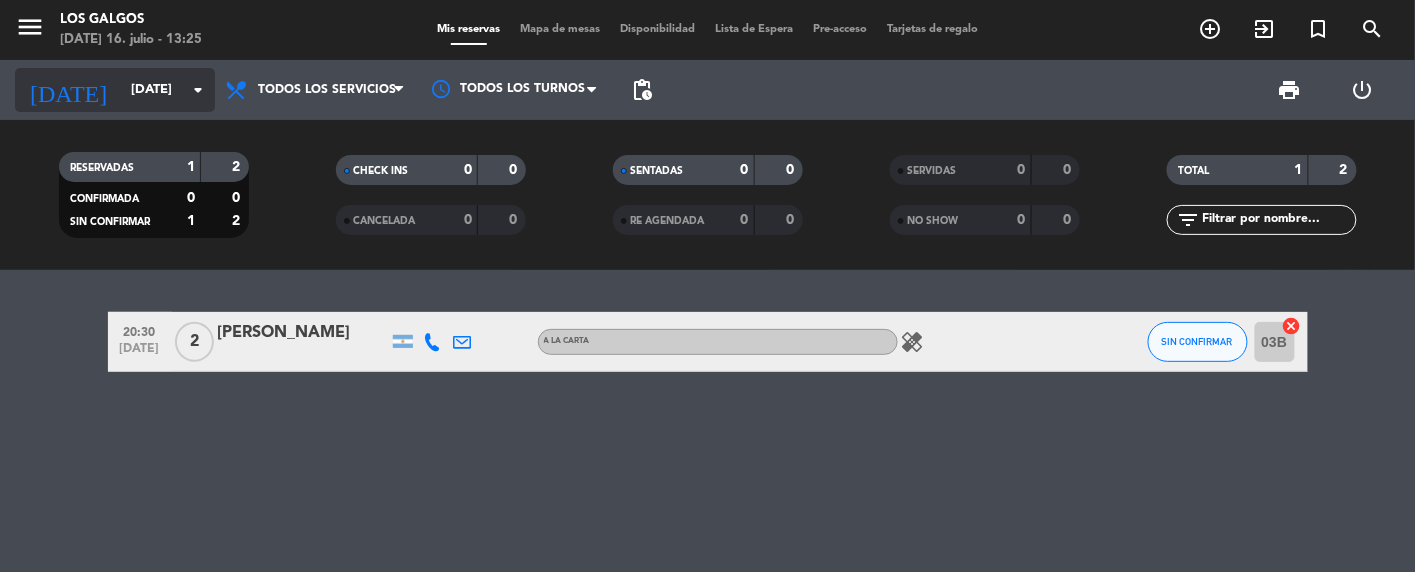 click on "[DATE]" 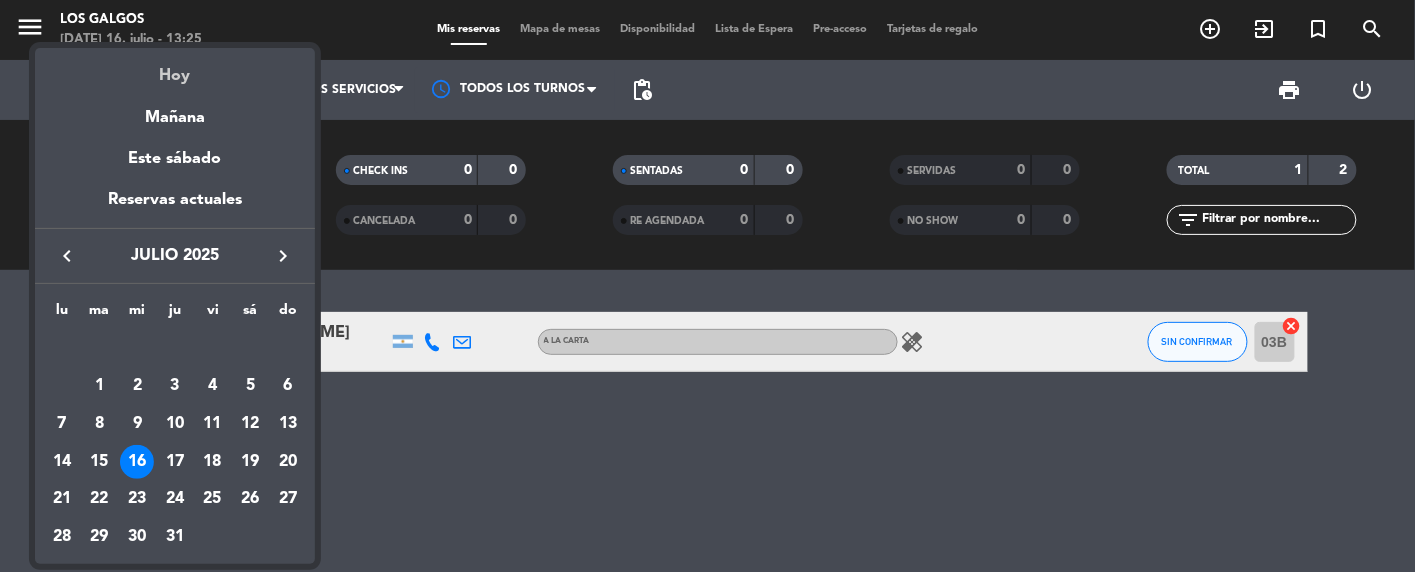 click on "Hoy" at bounding box center [175, 68] 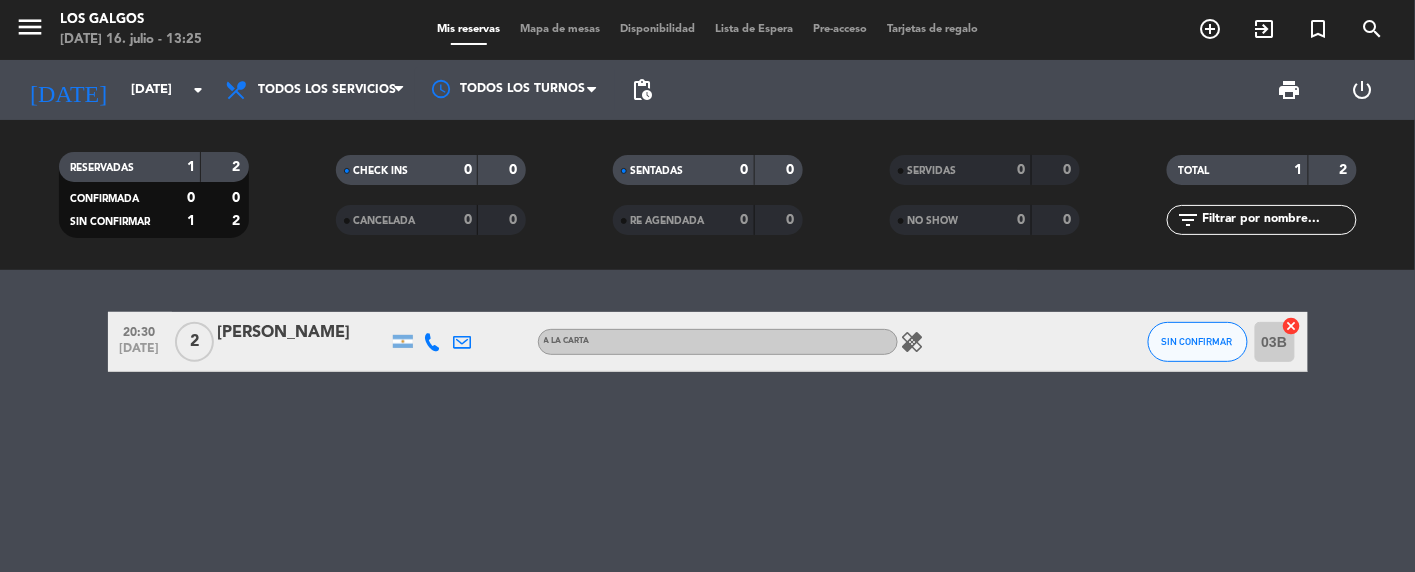 click on "healing" 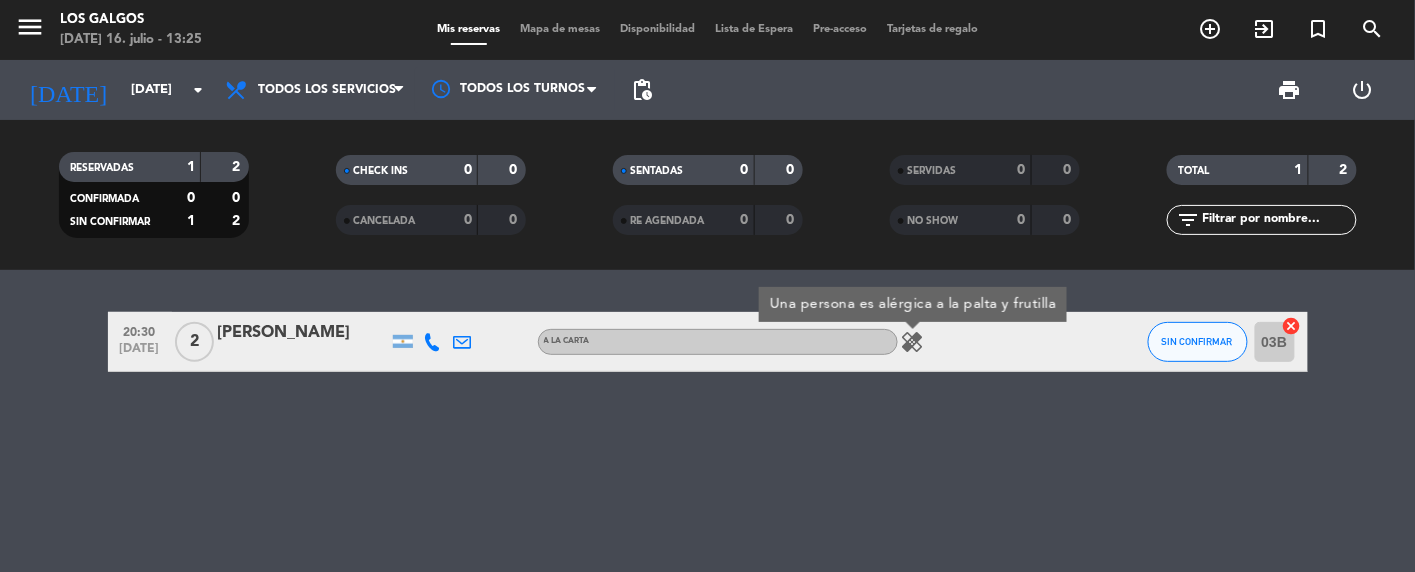 click on "20:30   [DATE]   2   [PERSON_NAME]   A LA CARTA  healing  Una persona es alérgica a la palta y frutilla SIN CONFIRMAR 03B  cancel" 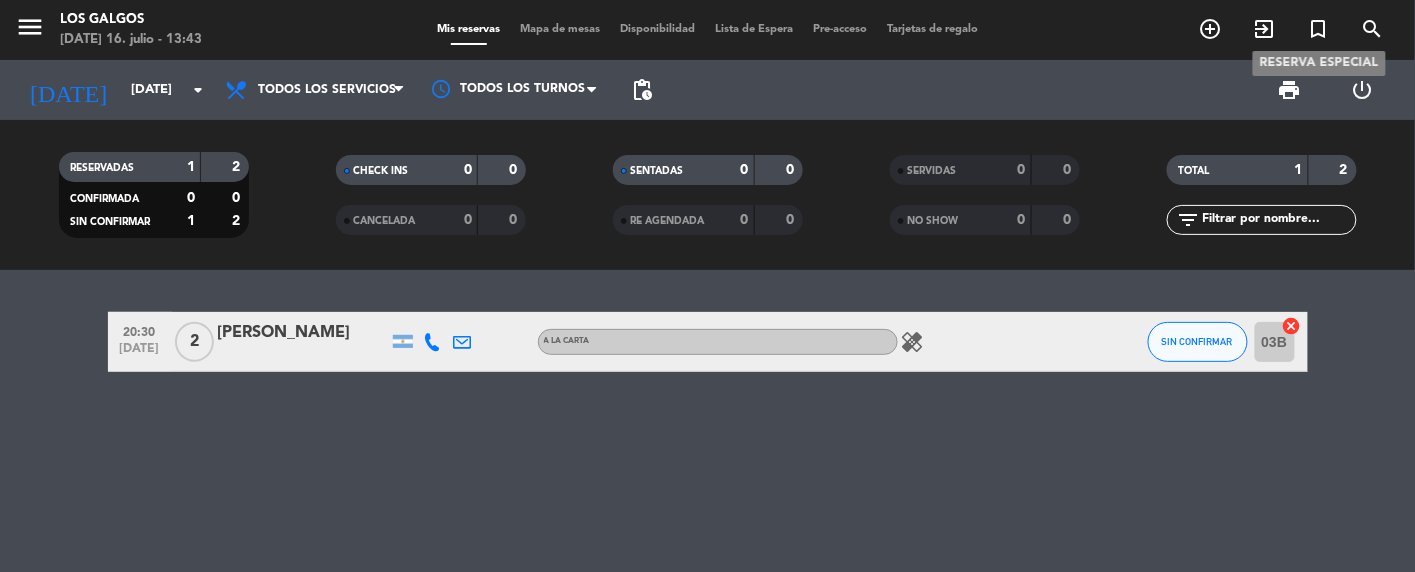 click on "turned_in_not" at bounding box center (1319, 29) 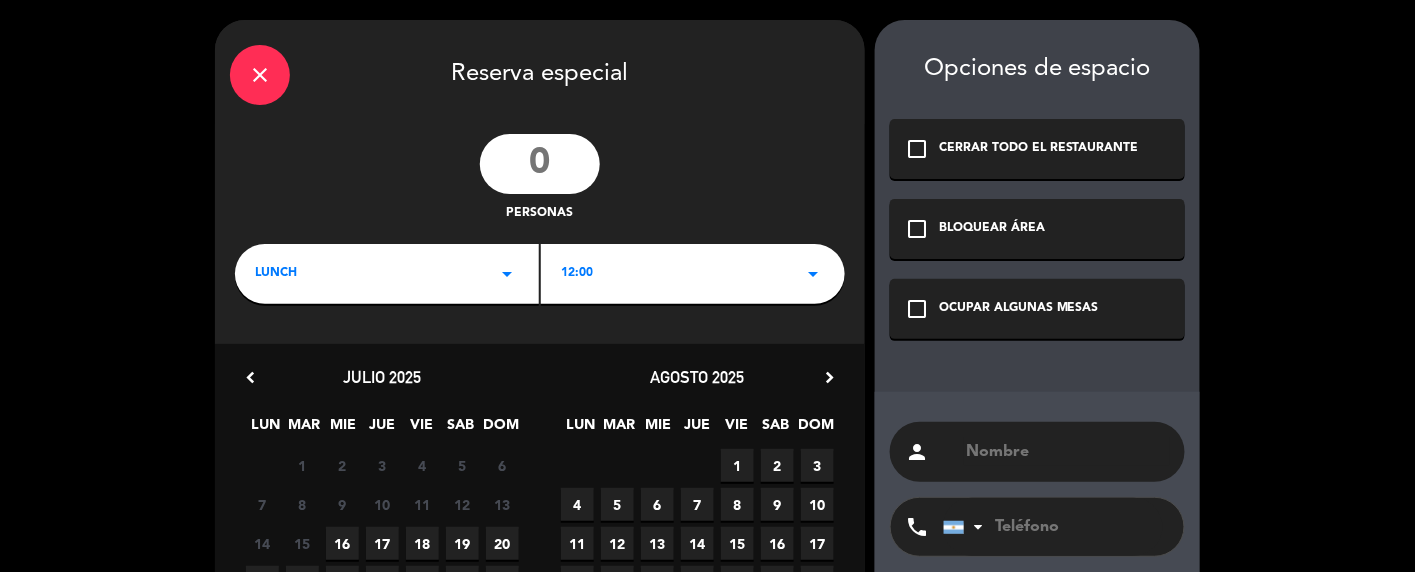 click on "close" 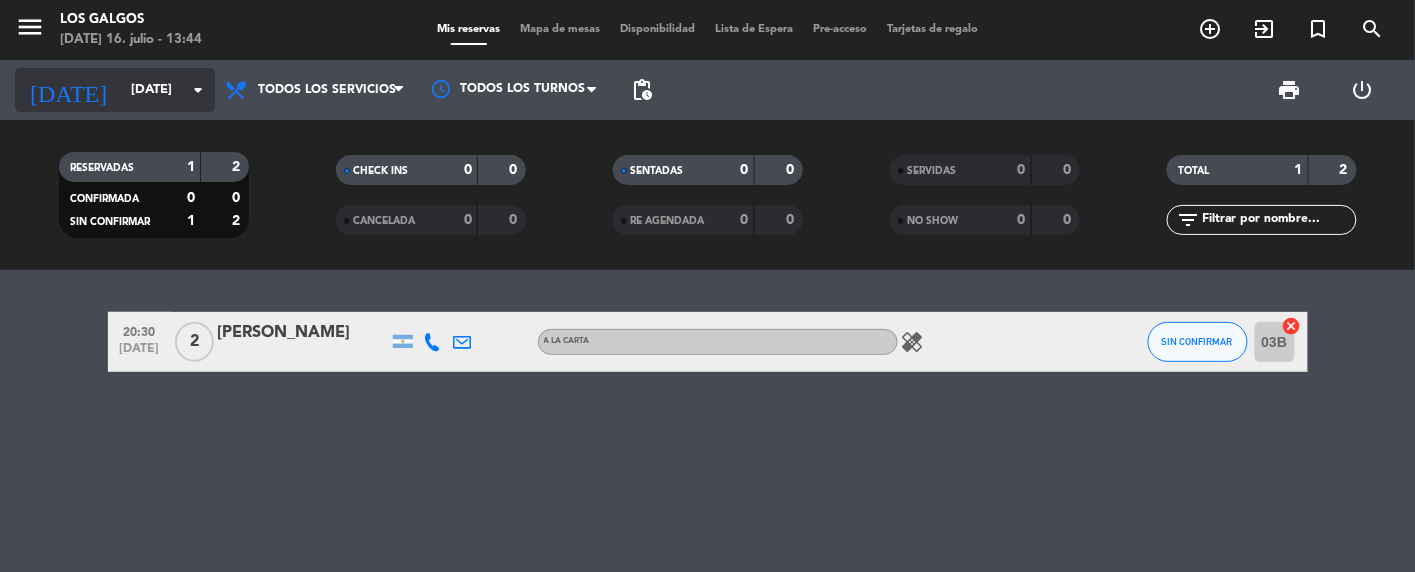 click on "[DATE]" 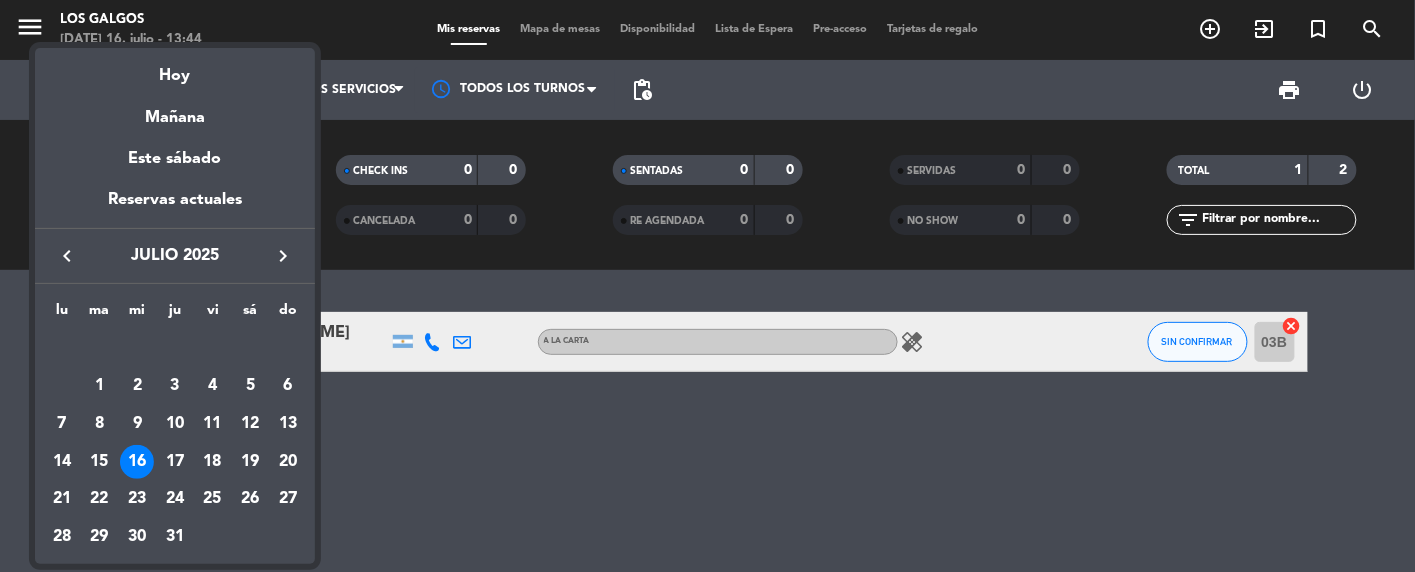 click on "keyboard_arrow_right" at bounding box center [283, 256] 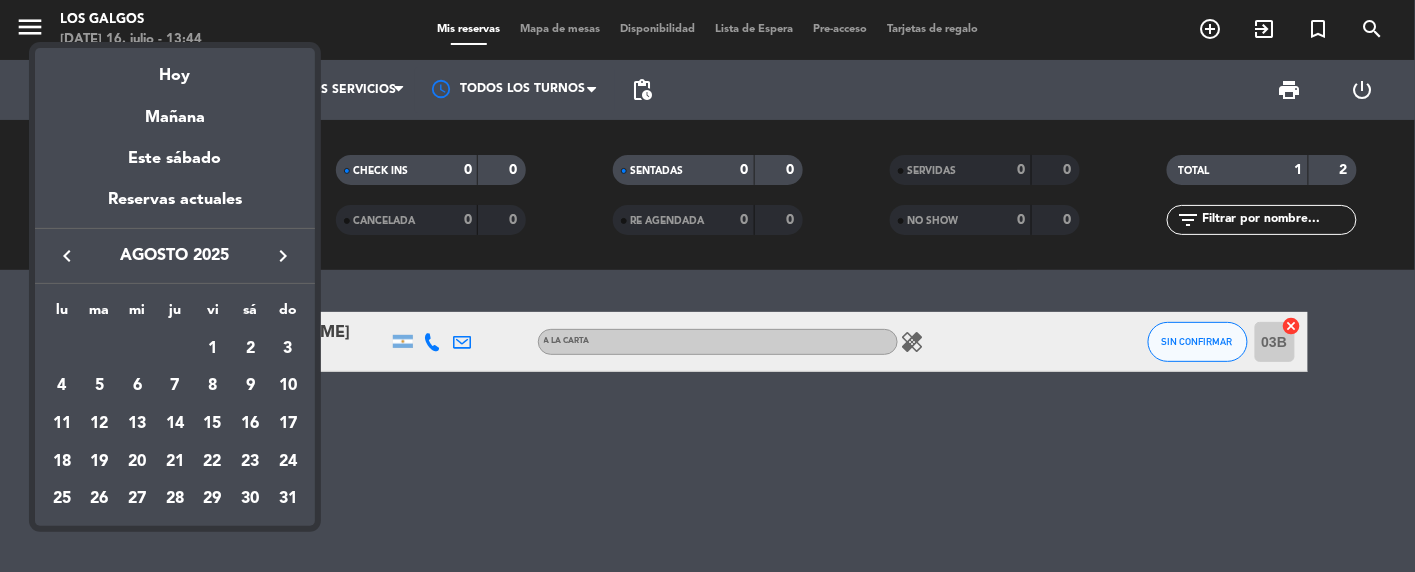 click on "keyboard_arrow_right" at bounding box center (283, 256) 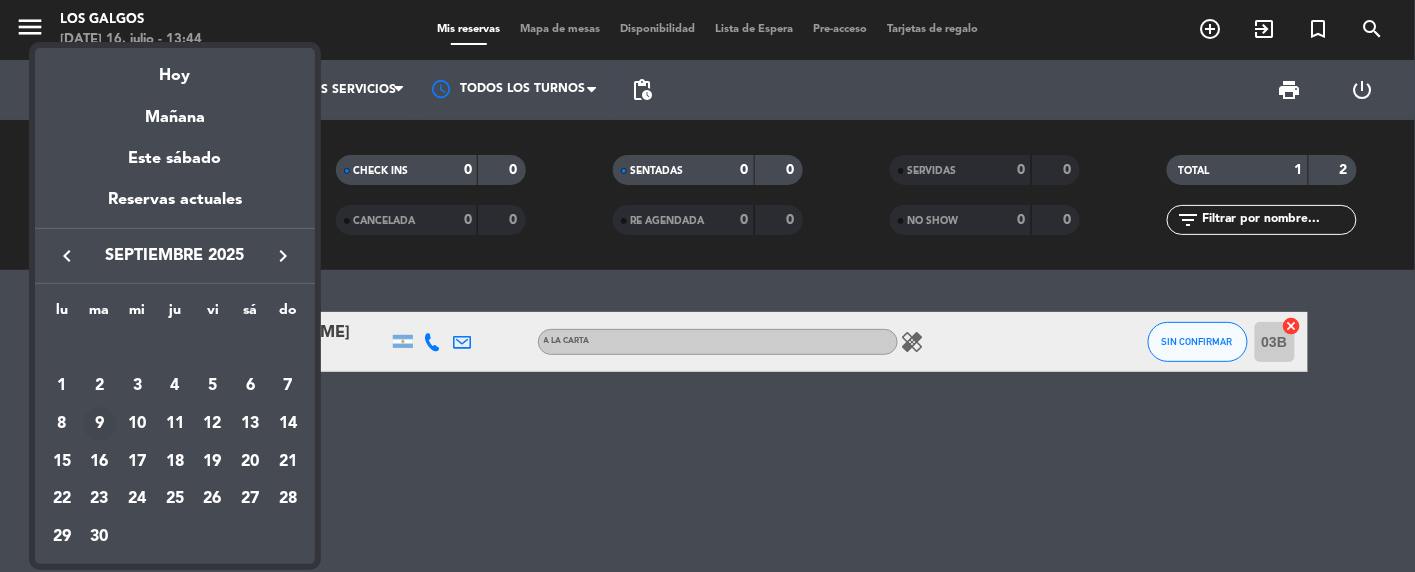 click on "9" at bounding box center [100, 424] 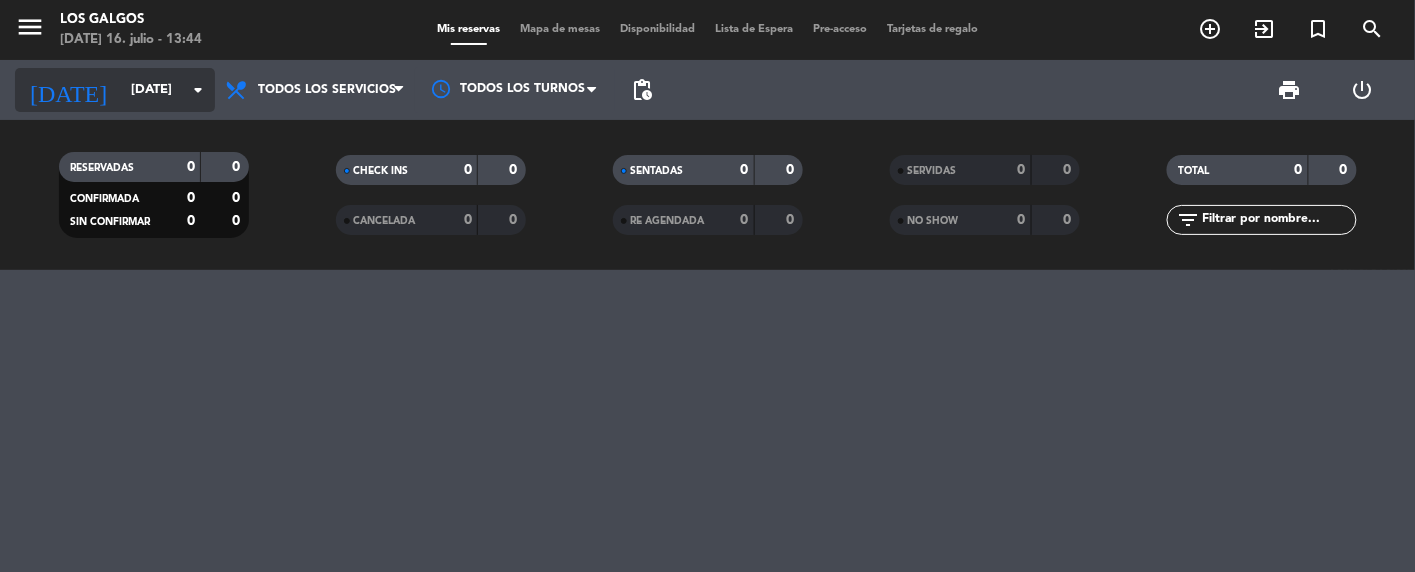click on "arrow_drop_down" 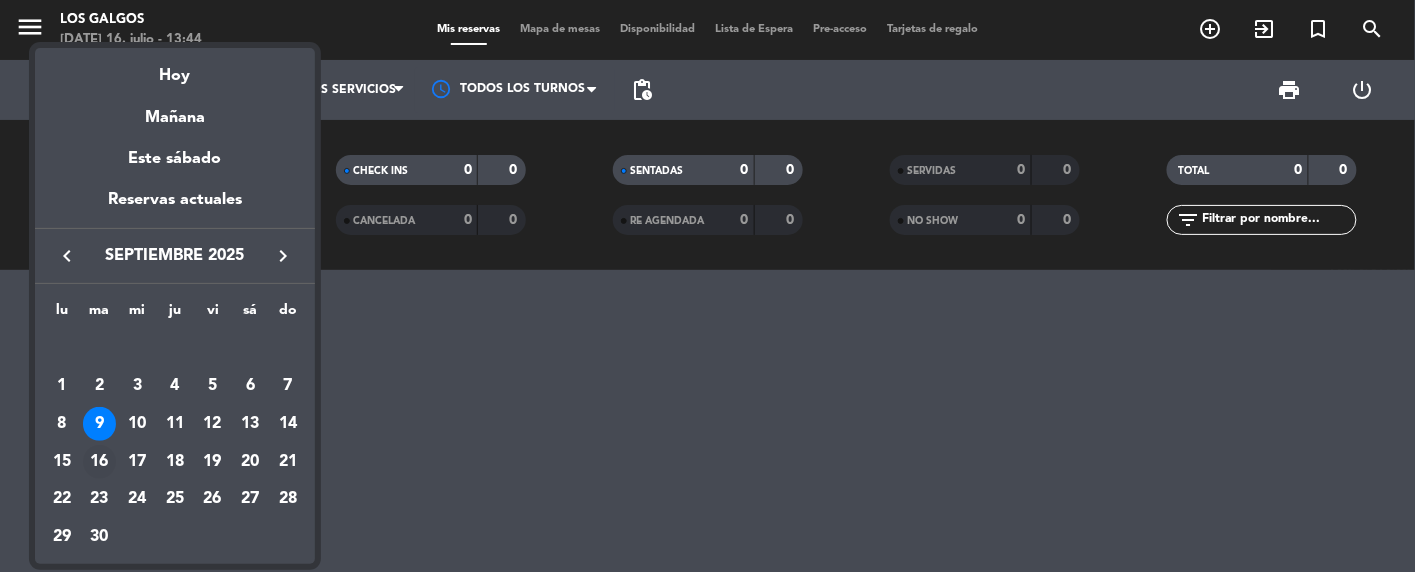 click on "16" at bounding box center (100, 462) 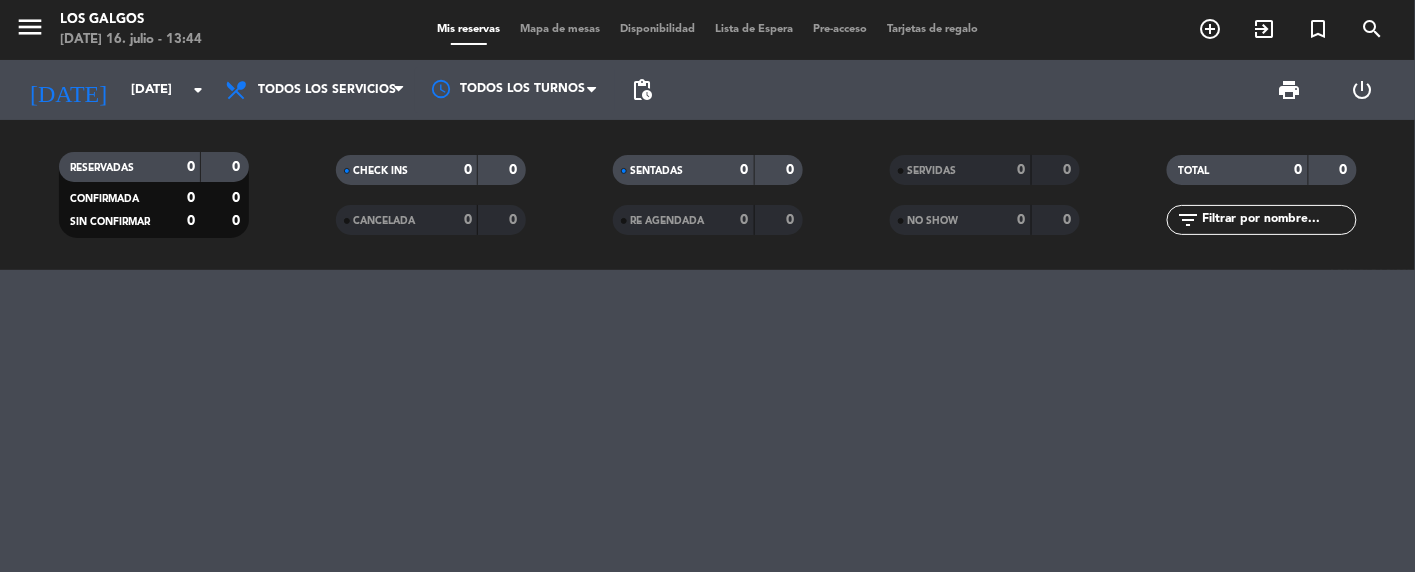 type on "[DATE]" 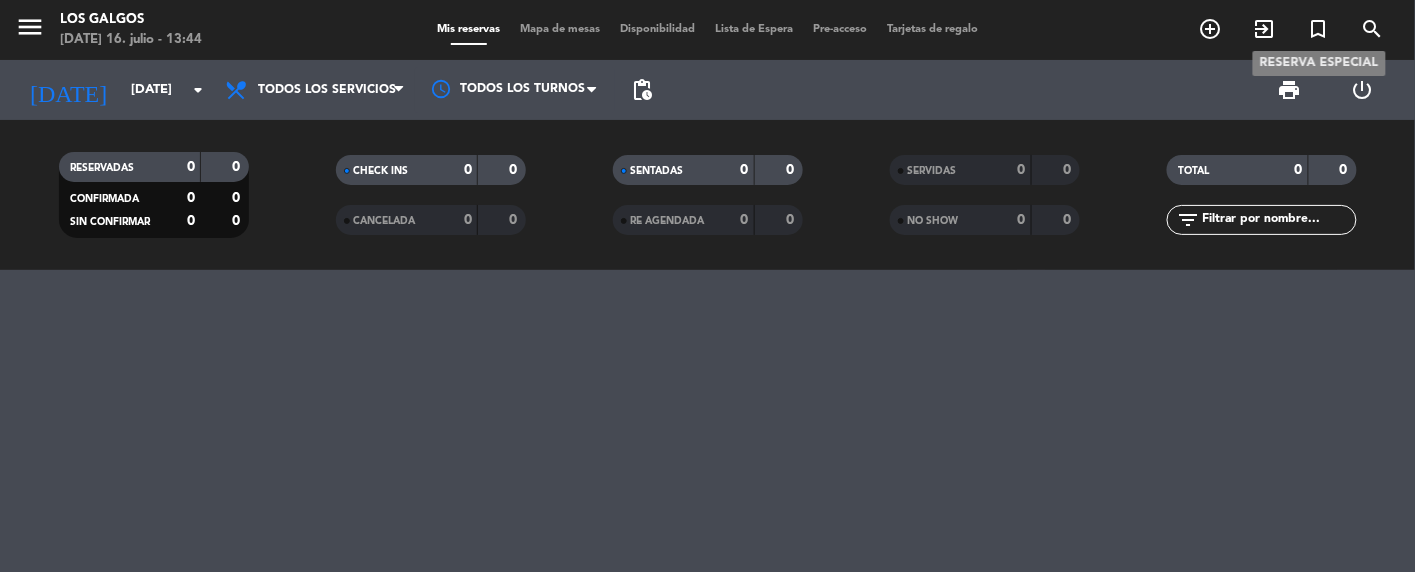 click on "turned_in_not" at bounding box center [1319, 29] 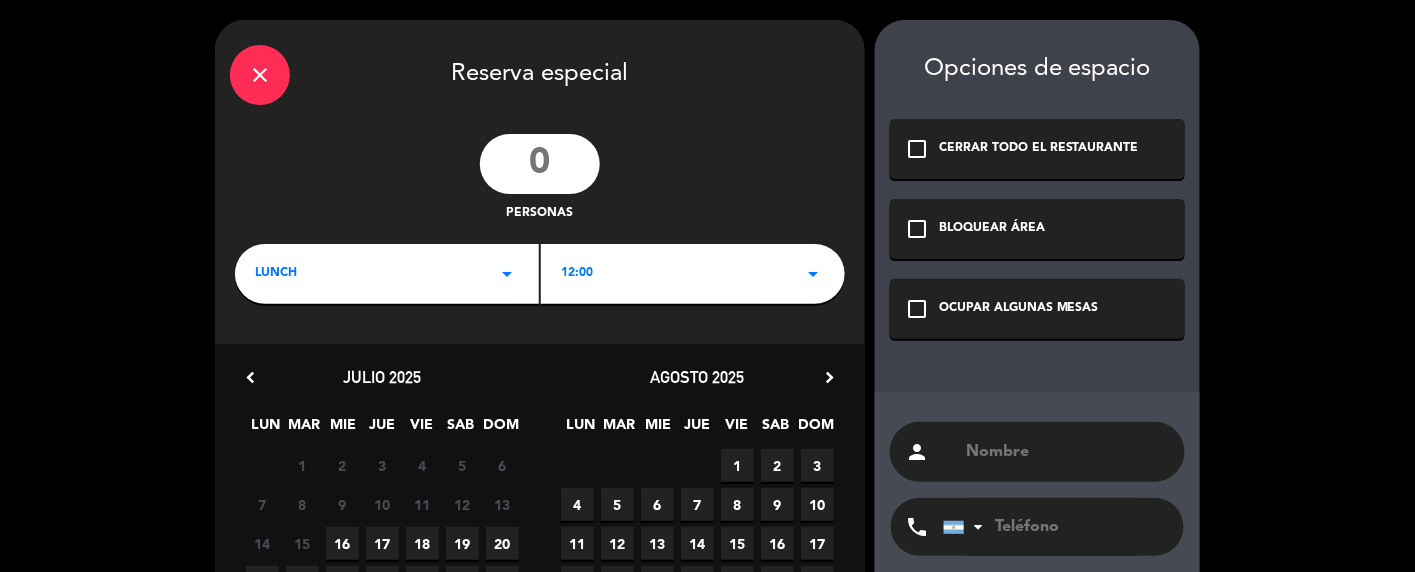click 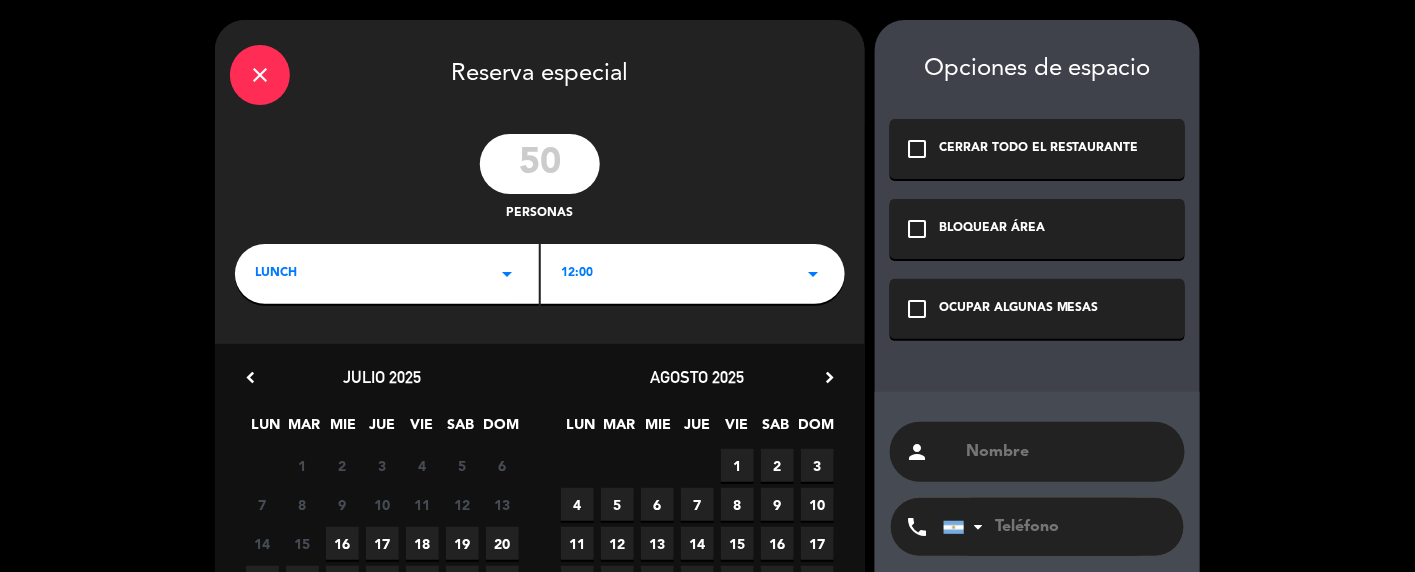 type on "50" 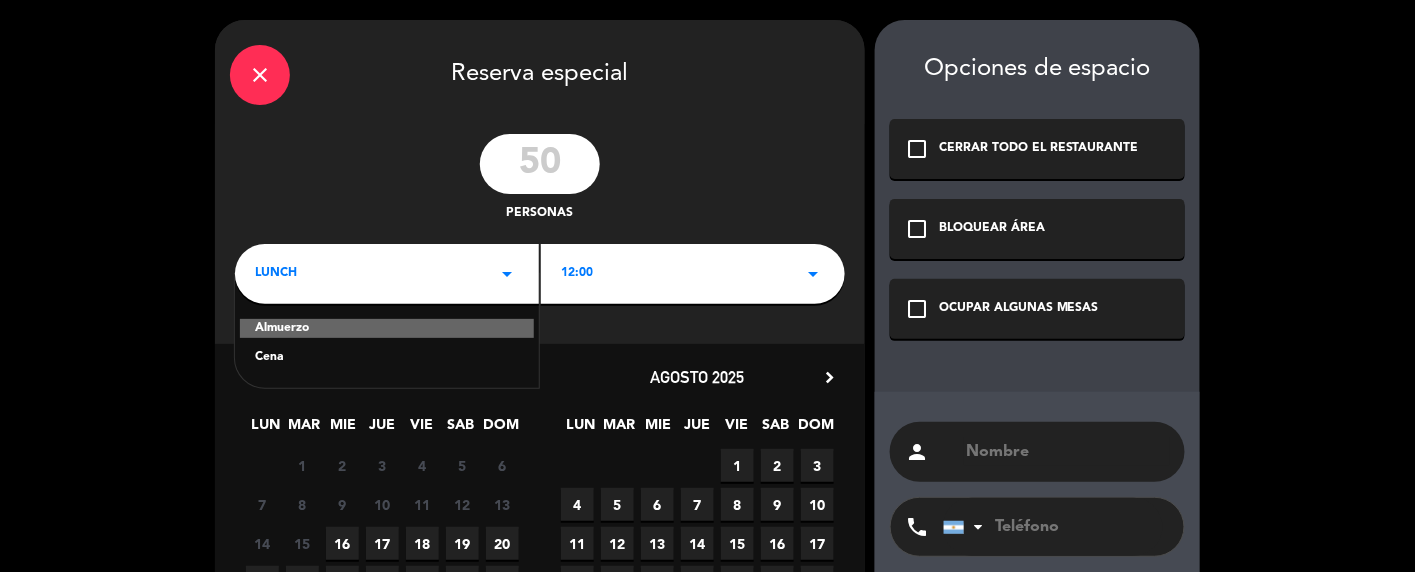 click on "Cena" 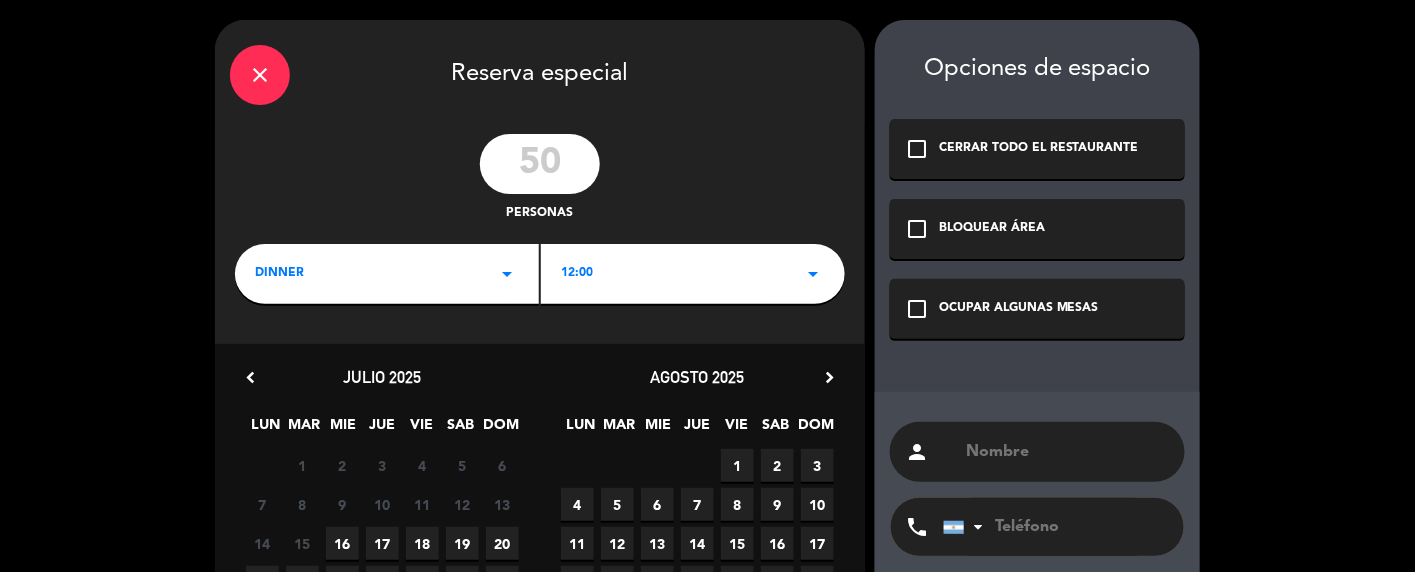 click on "12:00   arrow_drop_down" 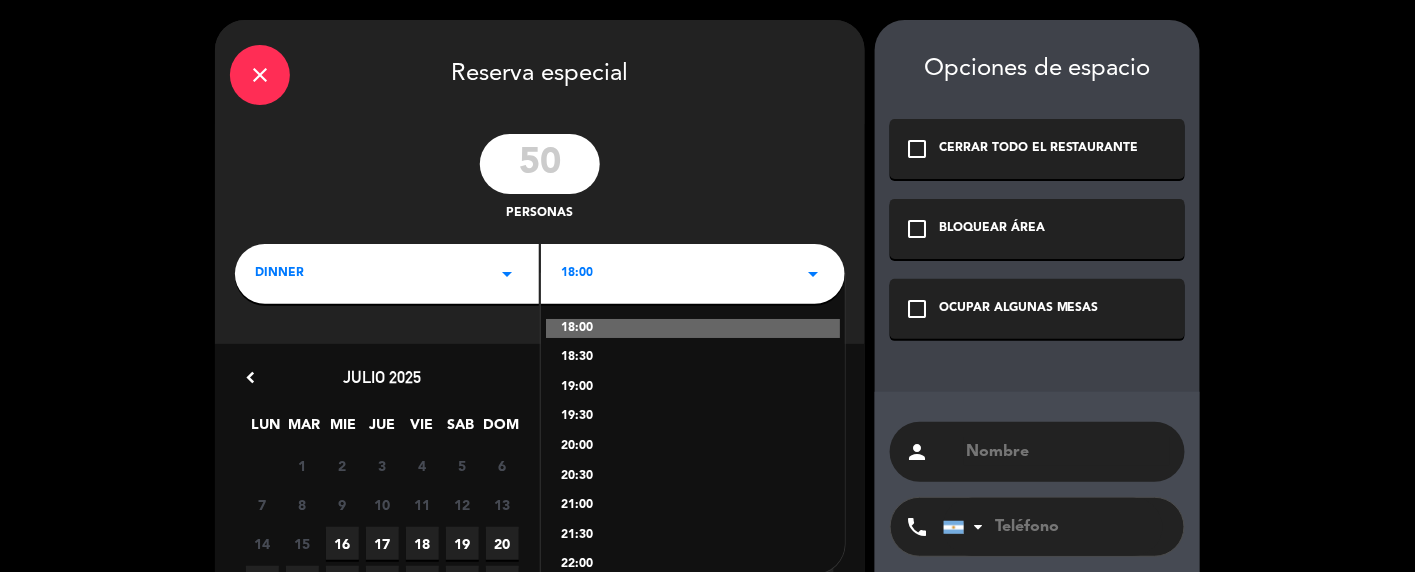 click on "18:00   18:30   19:00   19:30   20:00   20:30   21:00   21:30   22:00   22:30   23:00   23:30" 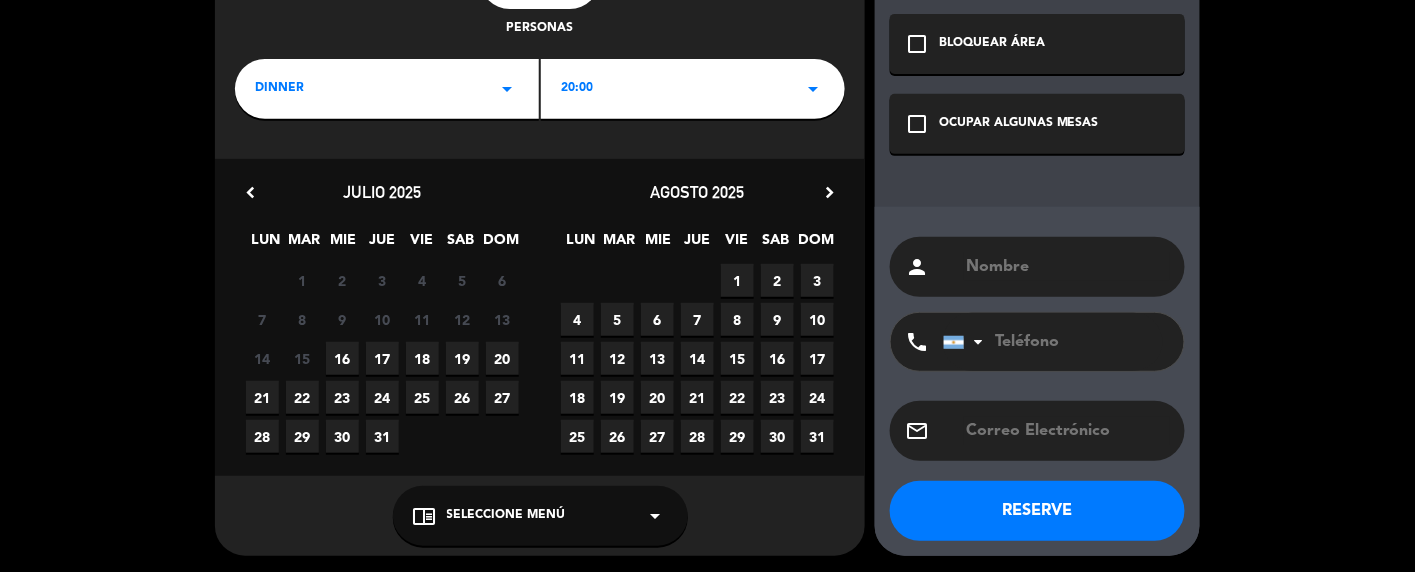 scroll, scrollTop: 186, scrollLeft: 0, axis: vertical 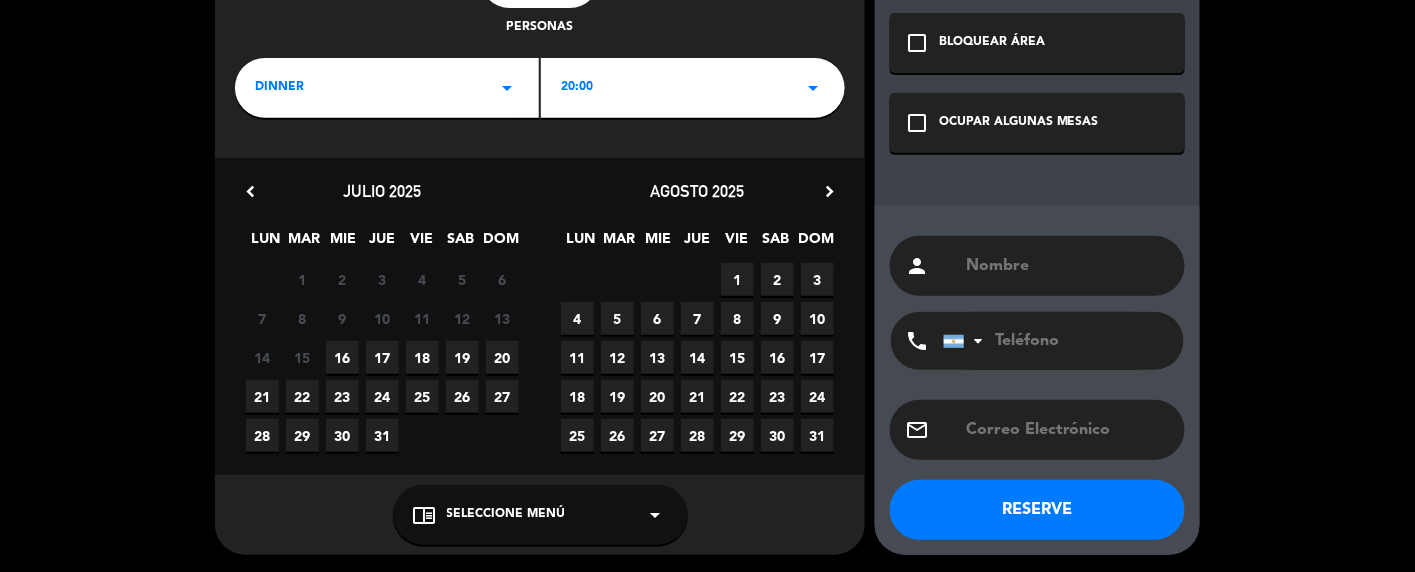 click on "chevron_right" at bounding box center [829, 191] 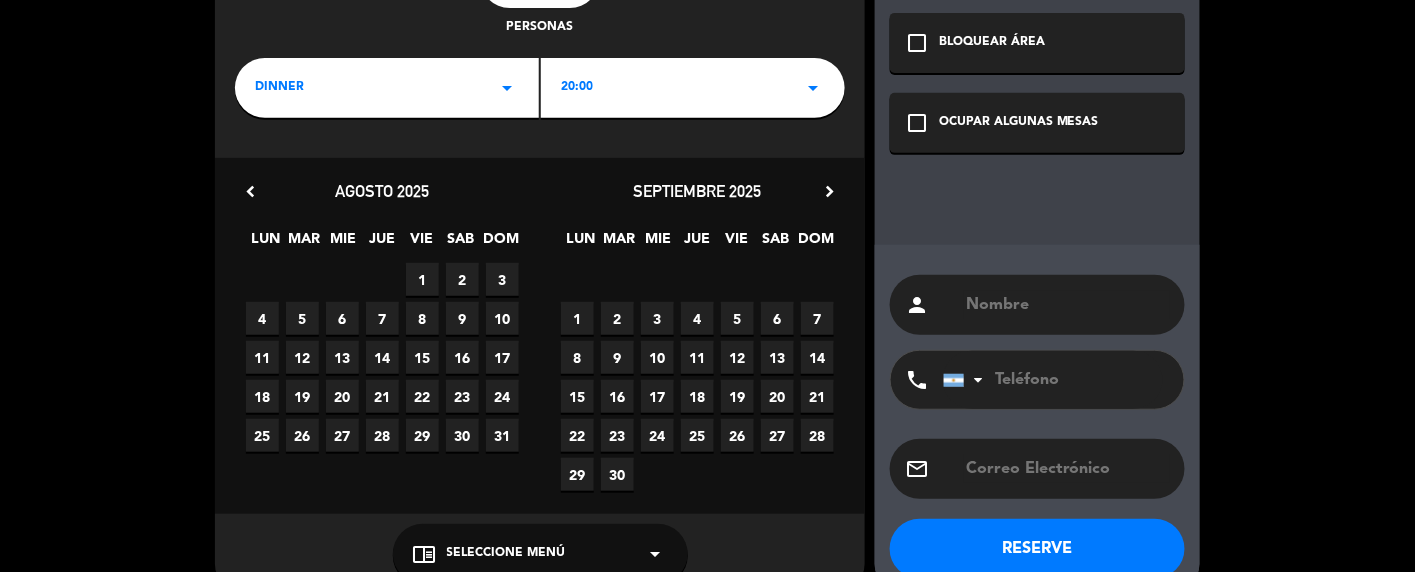 click on "9" at bounding box center [617, 357] 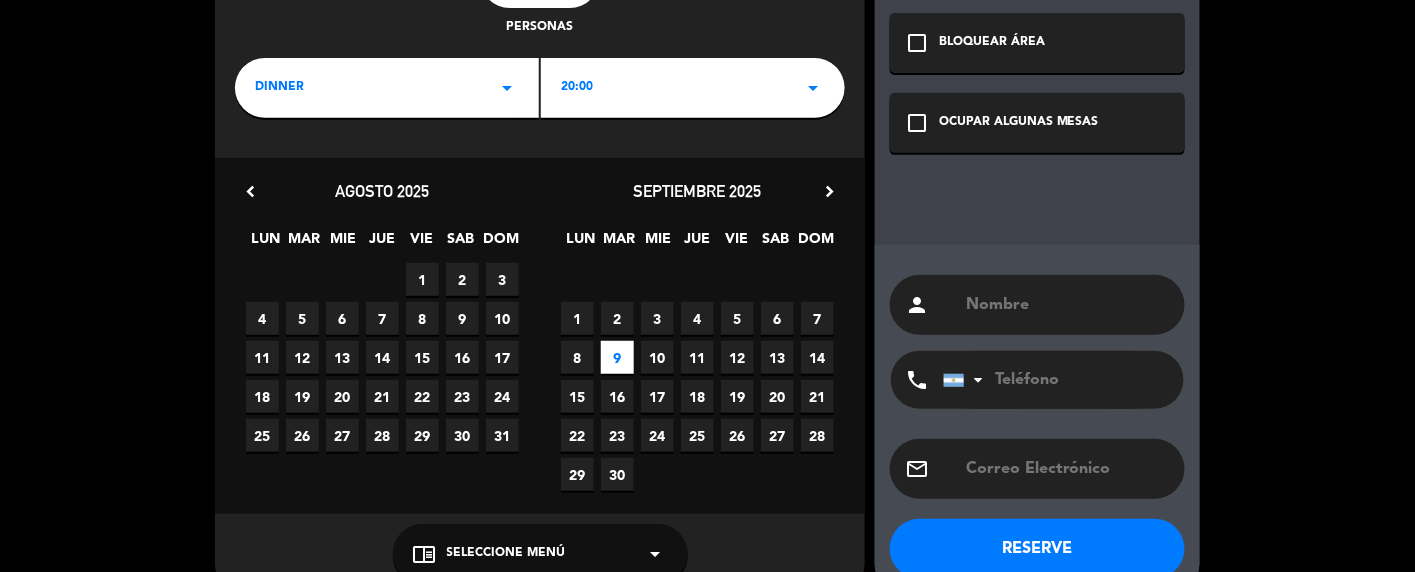 click on "check_box_outline_blank   OCUPAR ALGUNAS MESAS" 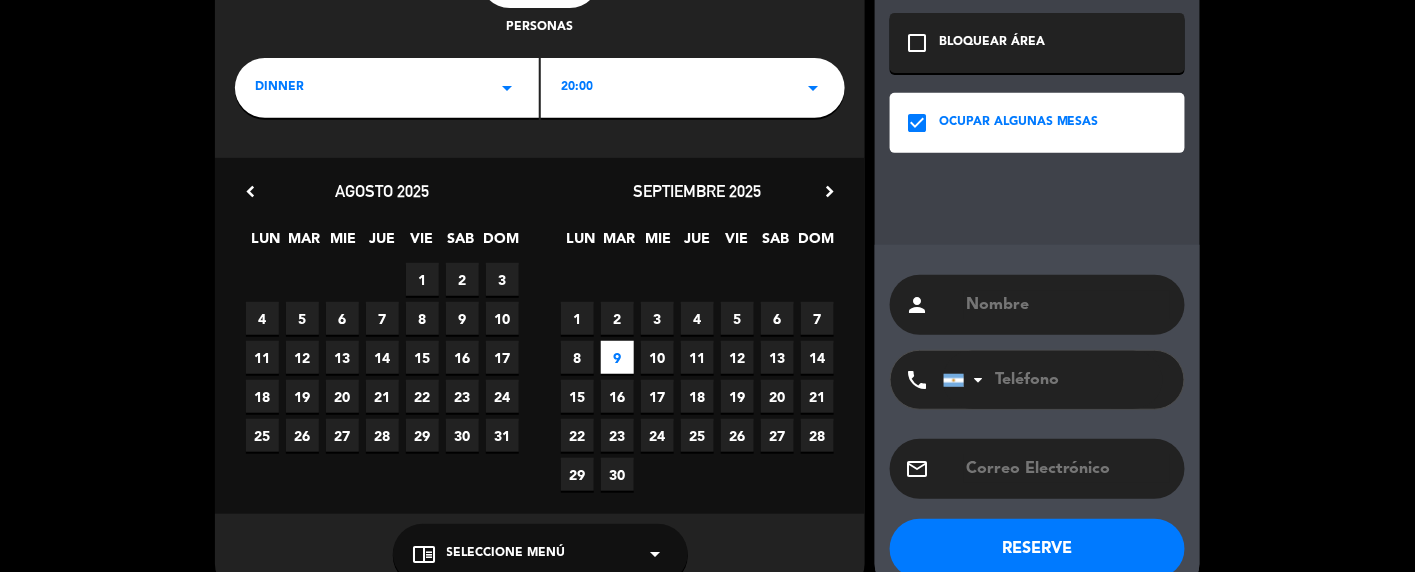 click on "person phone [GEOGRAPHIC_DATA] +1 [GEOGRAPHIC_DATA] +44 [GEOGRAPHIC_DATA] ([GEOGRAPHIC_DATA]) +51 [GEOGRAPHIC_DATA] +54 [GEOGRAPHIC_DATA] ([GEOGRAPHIC_DATA]) +55 [GEOGRAPHIC_DATA] (‫[GEOGRAPHIC_DATA]‬‎) +93 [GEOGRAPHIC_DATA] ([GEOGRAPHIC_DATA]) +355 [GEOGRAPHIC_DATA] (‫[GEOGRAPHIC_DATA]‬‎) +213 [US_STATE] +1684 [GEOGRAPHIC_DATA] +376 [GEOGRAPHIC_DATA] +244 [GEOGRAPHIC_DATA] +1264 [GEOGRAPHIC_DATA] +1268 [GEOGRAPHIC_DATA] +54 [GEOGRAPHIC_DATA] ([GEOGRAPHIC_DATA]) +374 [GEOGRAPHIC_DATA] +297 [GEOGRAPHIC_DATA] +61 [GEOGRAPHIC_DATA] ([GEOGRAPHIC_DATA]) +43 [GEOGRAPHIC_DATA] ([GEOGRAPHIC_DATA]) +994 [GEOGRAPHIC_DATA] +1242 [GEOGRAPHIC_DATA] (‫[GEOGRAPHIC_DATA]‬‎) +973 [GEOGRAPHIC_DATA] ([GEOGRAPHIC_DATA]) +880 [GEOGRAPHIC_DATA] +1246 [GEOGRAPHIC_DATA] ([GEOGRAPHIC_DATA]) +375 [GEOGRAPHIC_DATA] ([GEOGRAPHIC_DATA]) +32 [GEOGRAPHIC_DATA] +501 [GEOGRAPHIC_DATA] ([GEOGRAPHIC_DATA]) +229 [GEOGRAPHIC_DATA] +1441 [GEOGRAPHIC_DATA] (འབྲུག) +975 [GEOGRAPHIC_DATA] +591 [GEOGRAPHIC_DATA] ([GEOGRAPHIC_DATA]) +387 [GEOGRAPHIC_DATA] +267 [GEOGRAPHIC_DATA] ([GEOGRAPHIC_DATA]) +55 [GEOGRAPHIC_DATA] +246 [GEOGRAPHIC_DATA] +1284 [GEOGRAPHIC_DATA] +673 [GEOGRAPHIC_DATA] ([GEOGRAPHIC_DATA]) +359 [GEOGRAPHIC_DATA] +226 [GEOGRAPHIC_DATA] ([GEOGRAPHIC_DATA]) +257 [GEOGRAPHIC_DATA] ([GEOGRAPHIC_DATA]) +855 [GEOGRAPHIC_DATA] ([GEOGRAPHIC_DATA]) +237 [GEOGRAPHIC_DATA] +1 +238 +599 +1345 +236" 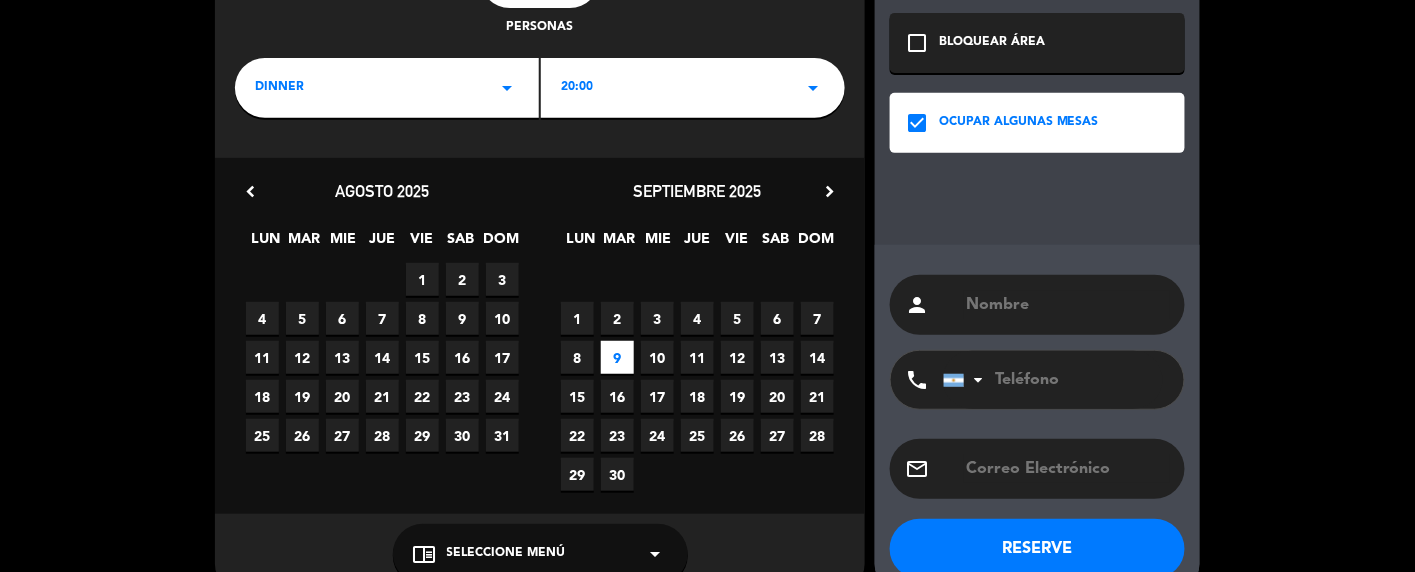 click at bounding box center [1067, 305] 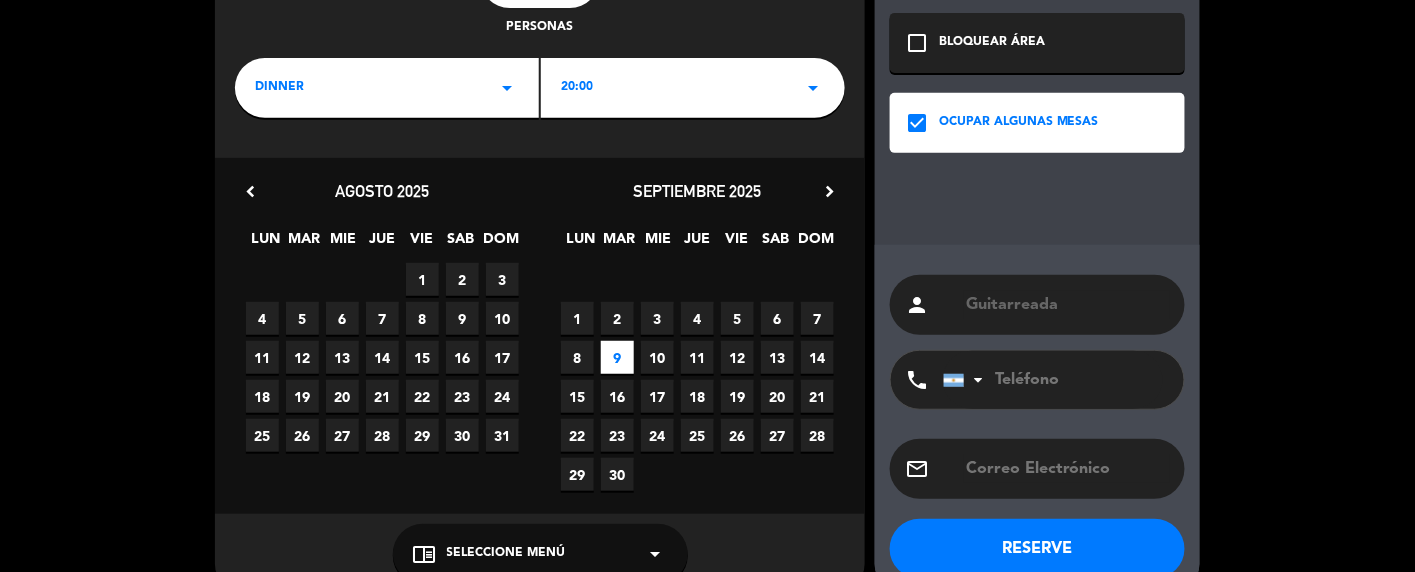 type on "Guitarreada" 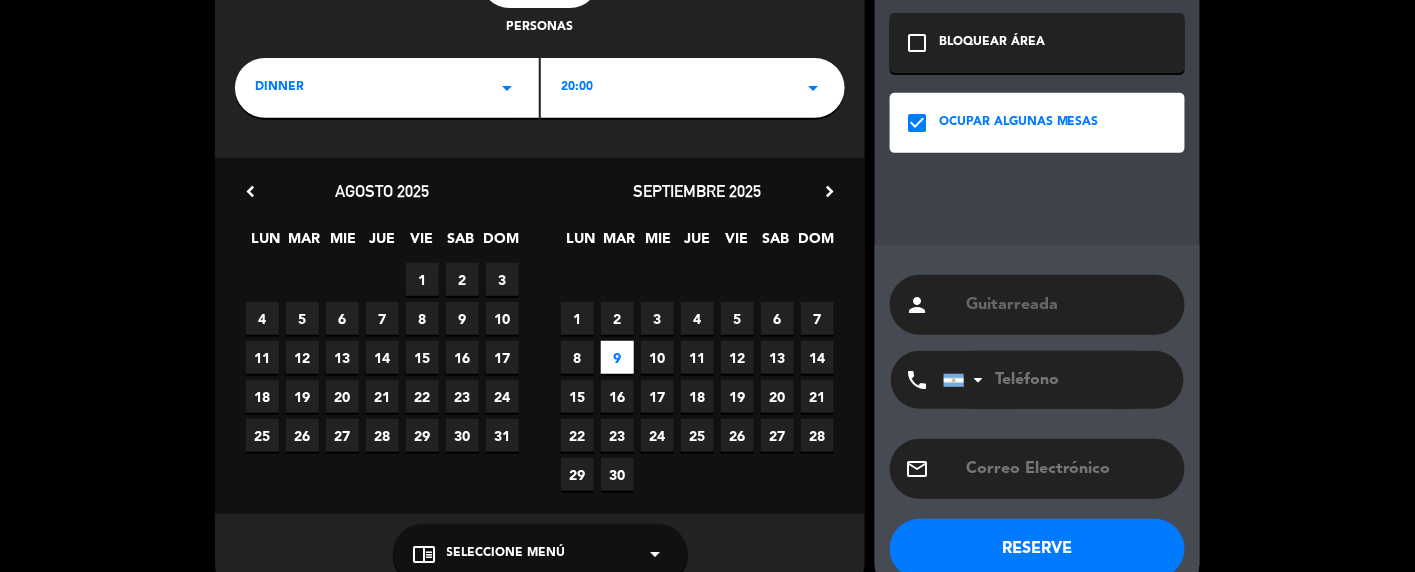 click on "RESERVE" 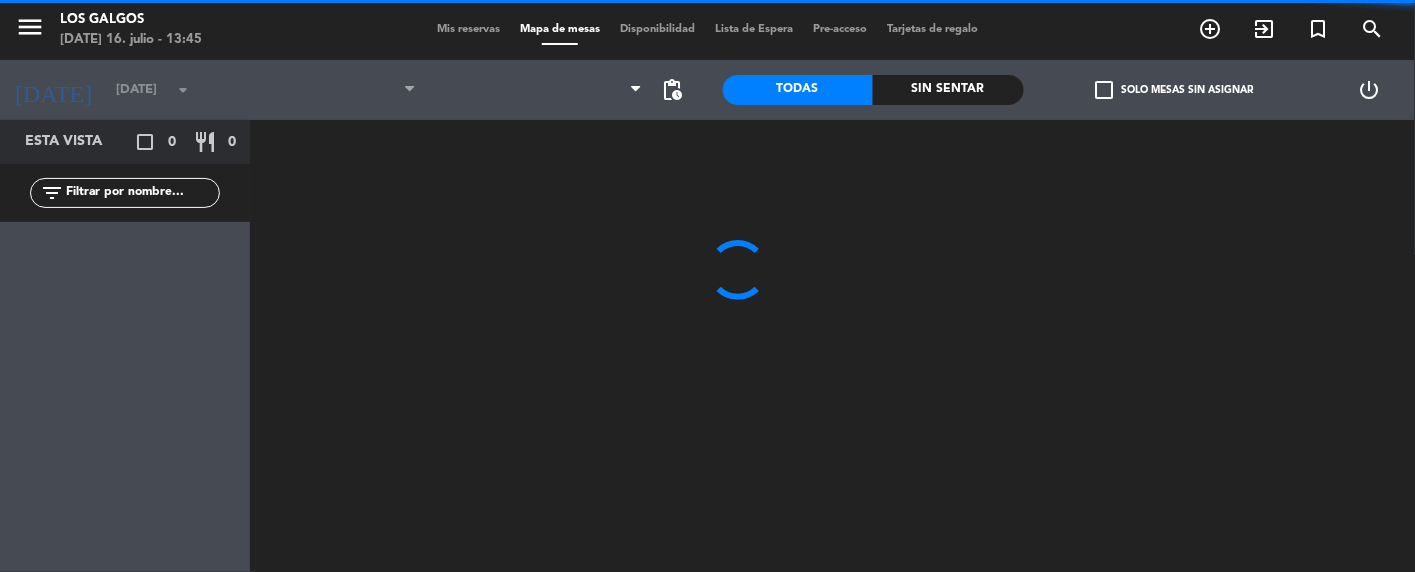 type on "[DATE]" 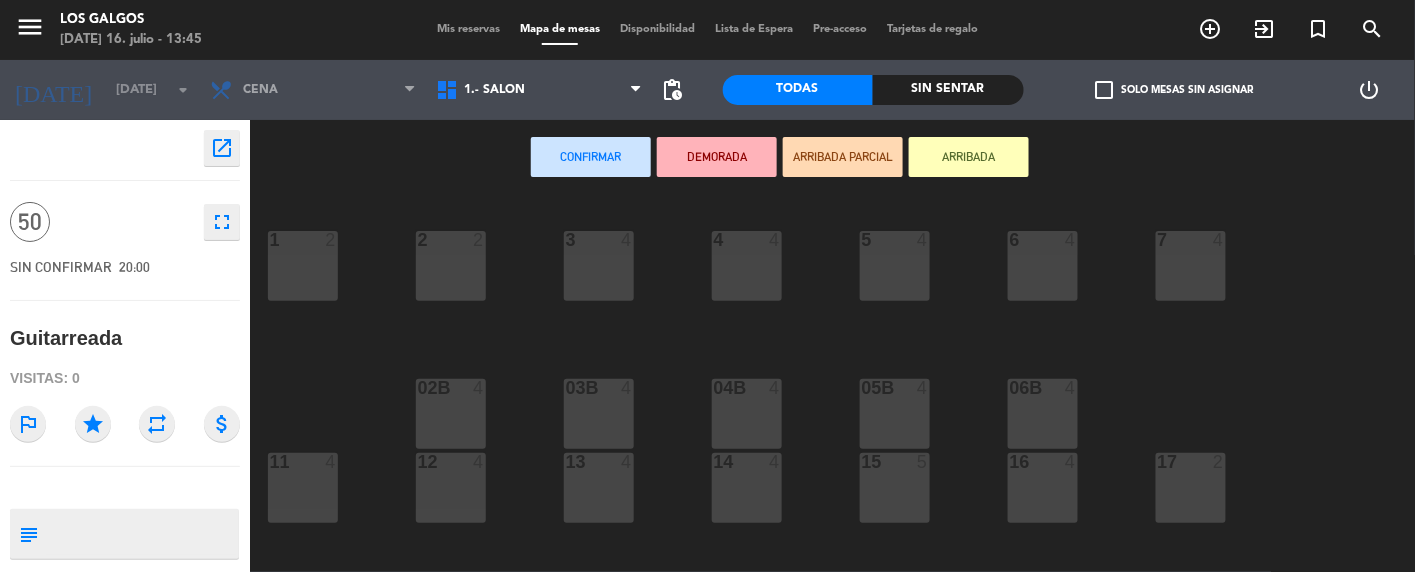 click on "Confirmar" at bounding box center (591, 157) 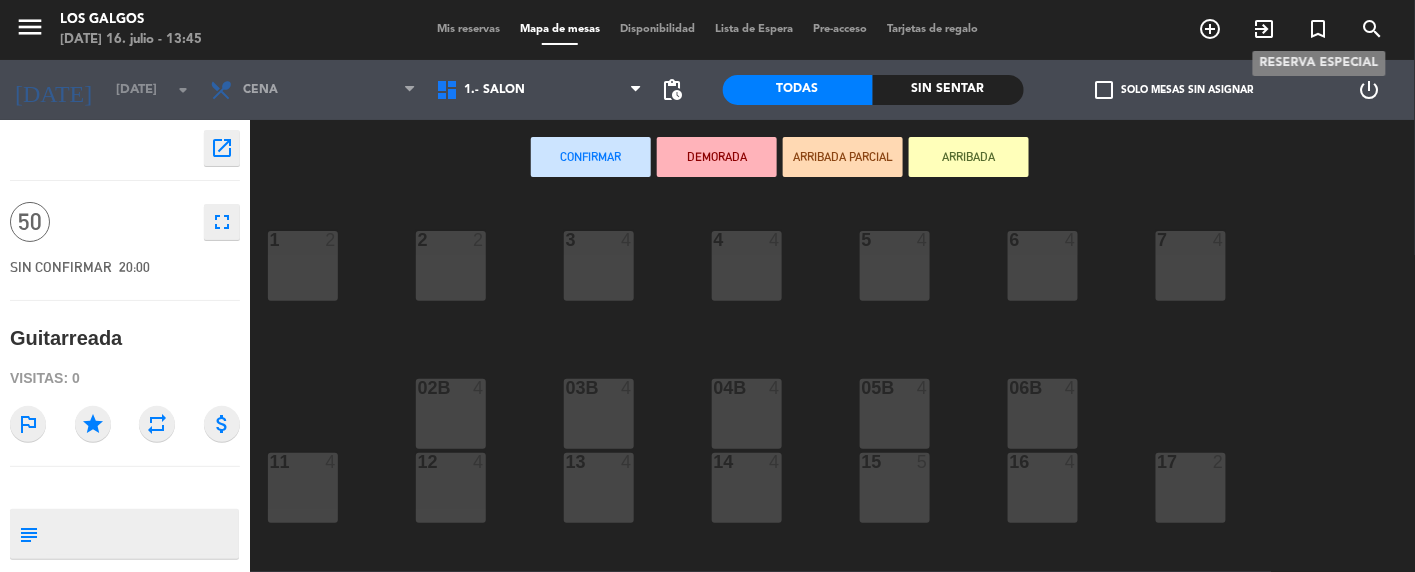 click on "turned_in_not" at bounding box center (1319, 29) 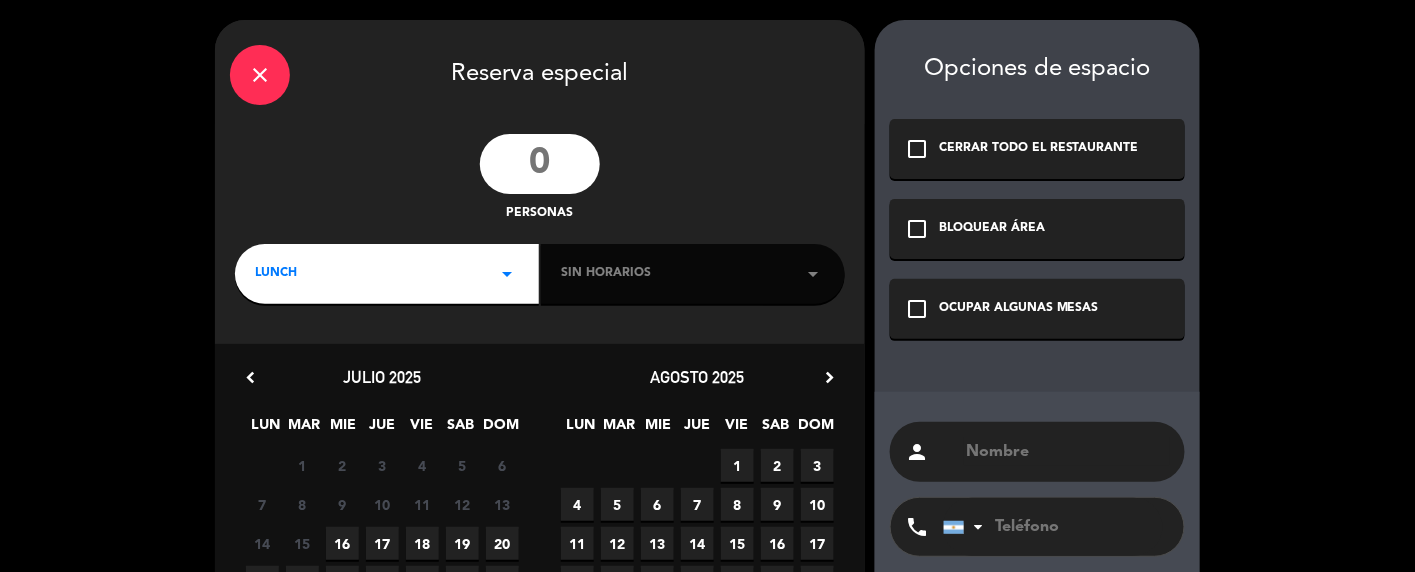 click 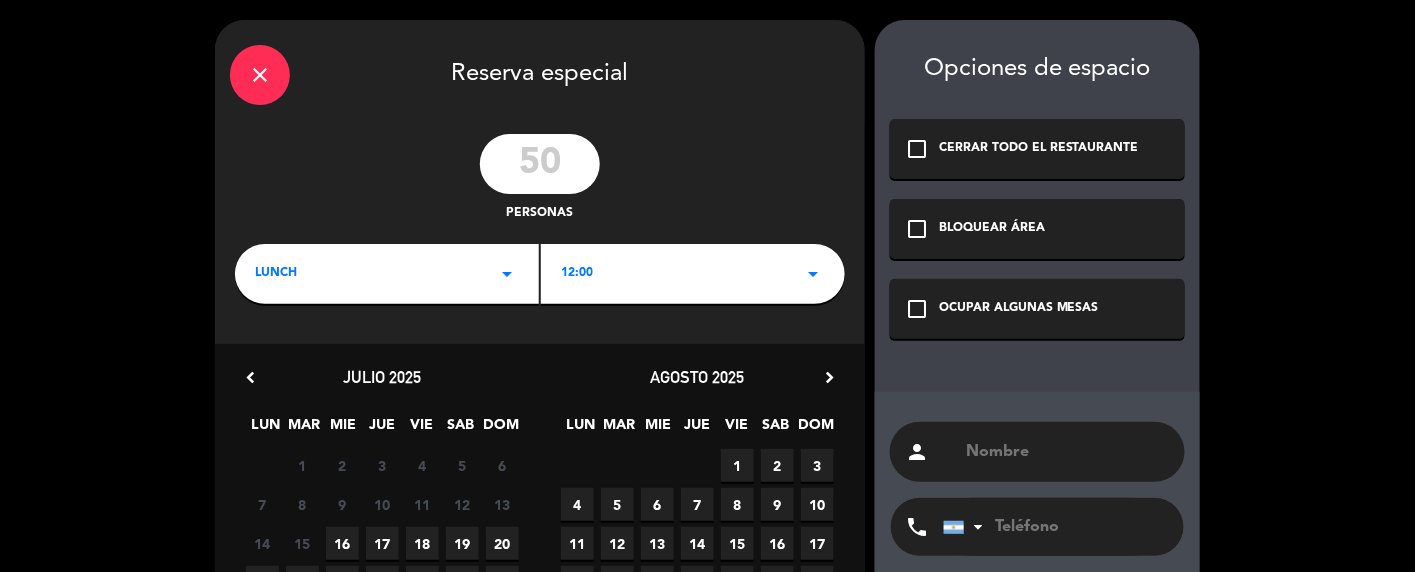 type on "50" 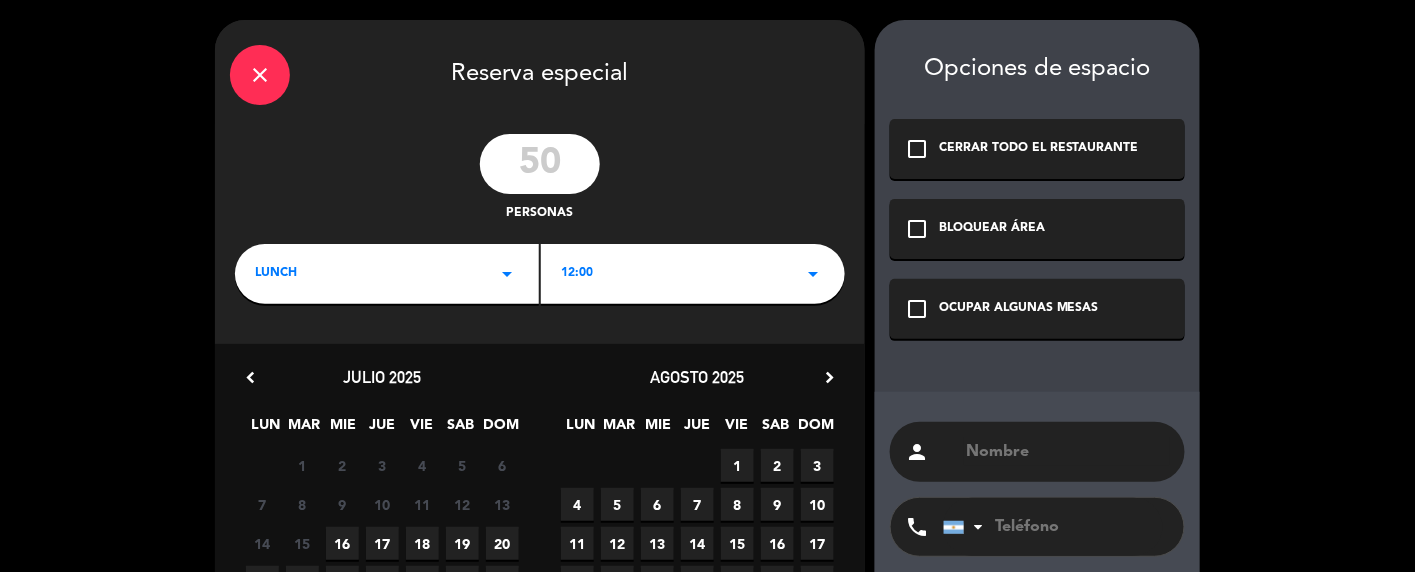 click on "LUNCH   arrow_drop_down" 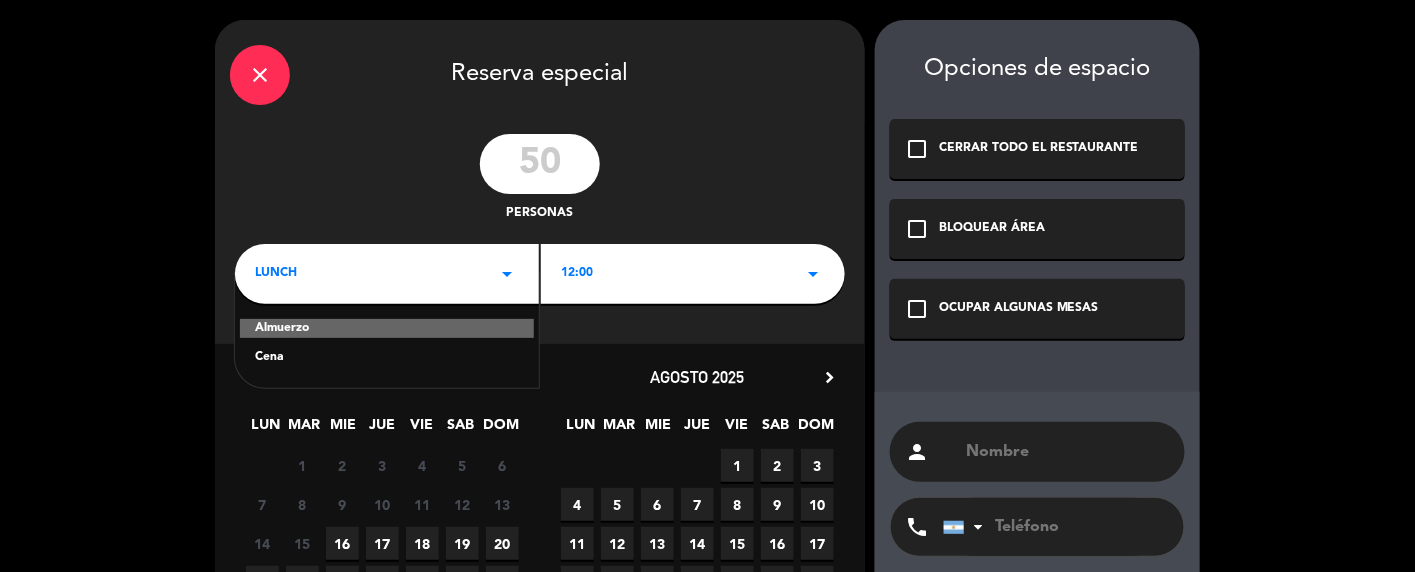 click on "Cena" 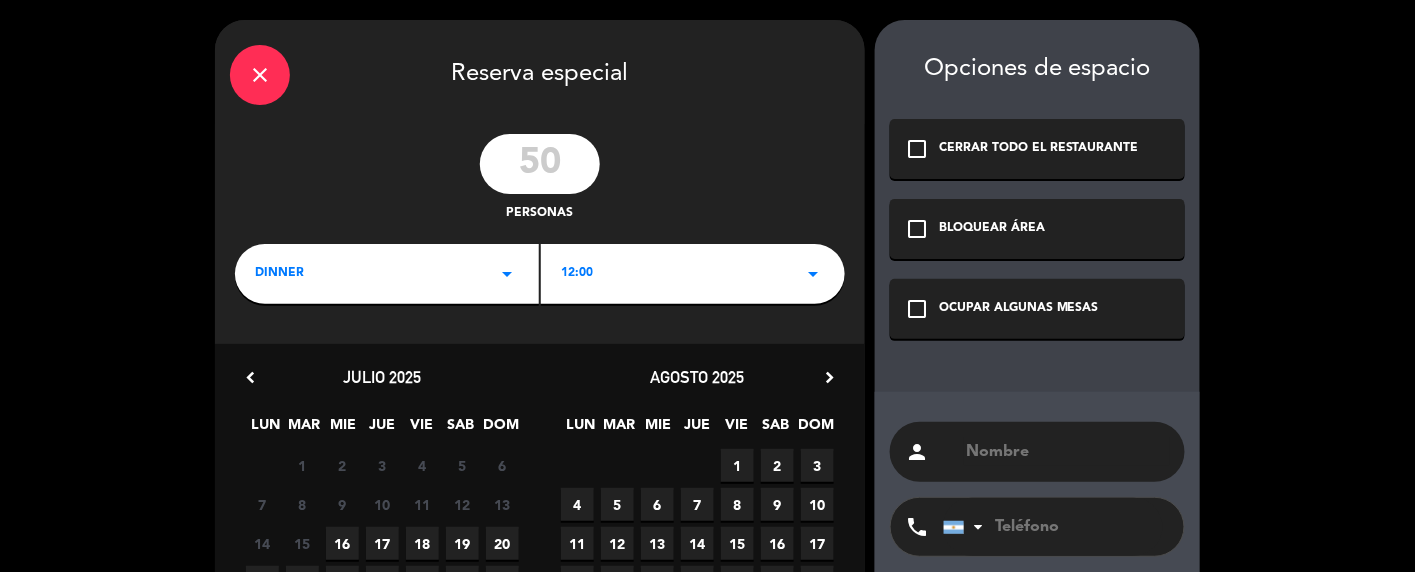 click on "12:00   arrow_drop_down" 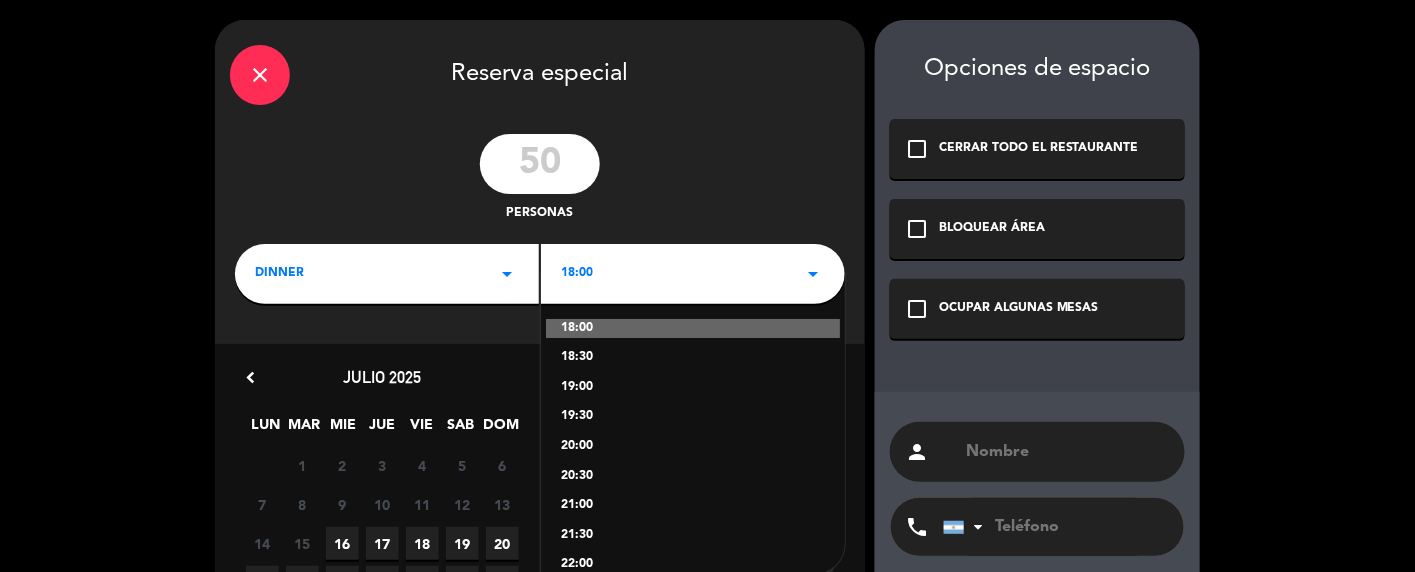 click on "20:00" 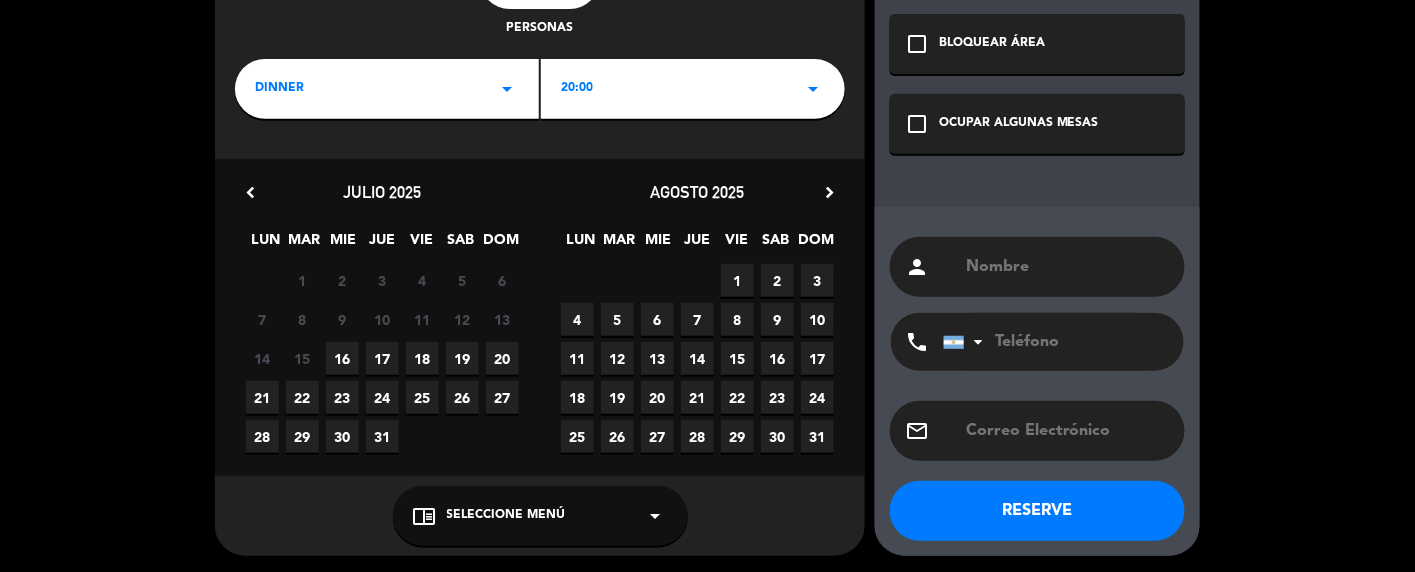 scroll, scrollTop: 186, scrollLeft: 0, axis: vertical 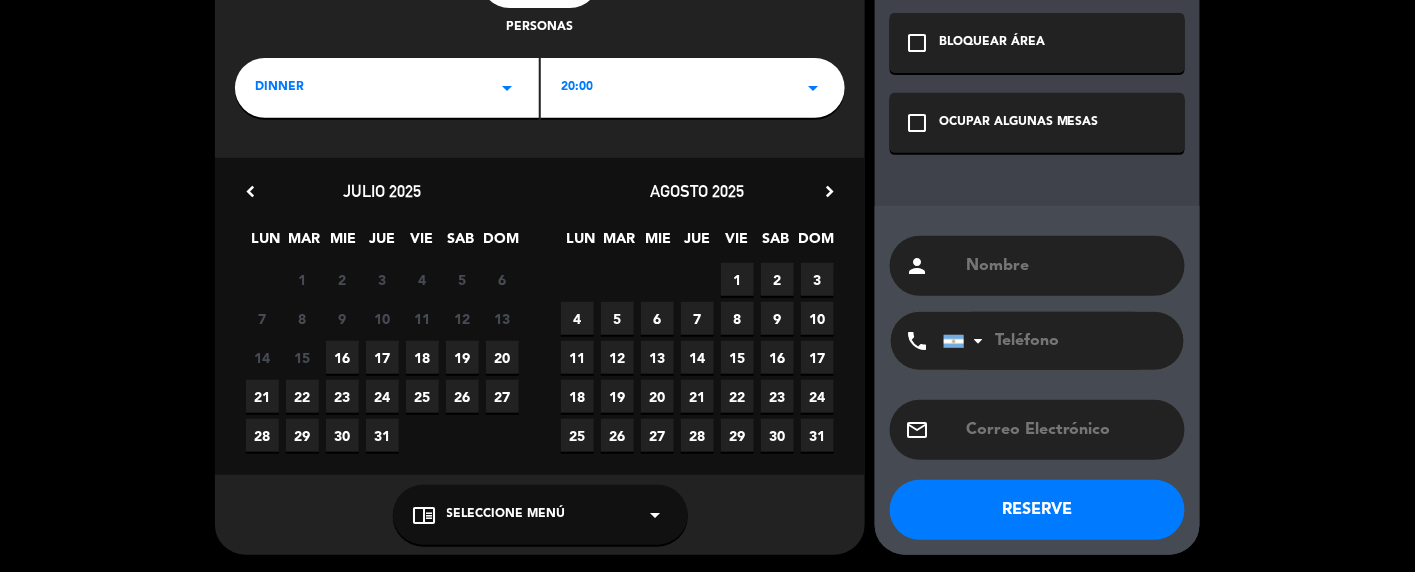 click on "chevron_right" at bounding box center [829, 191] 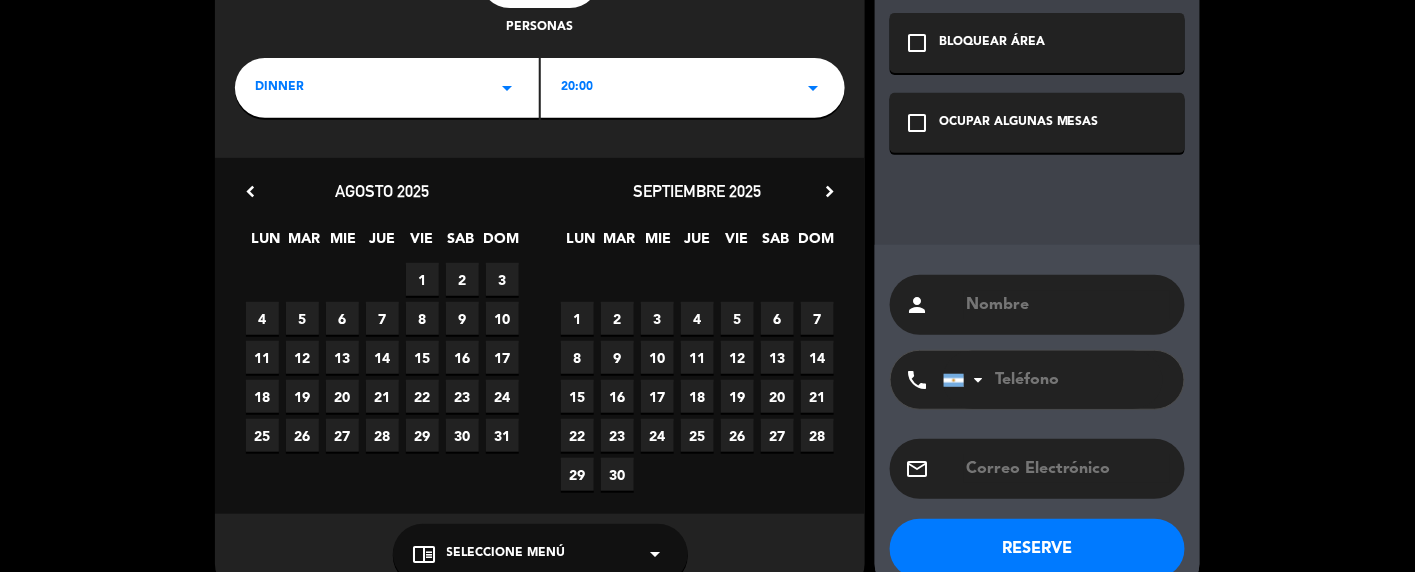 click on "16" at bounding box center [617, 396] 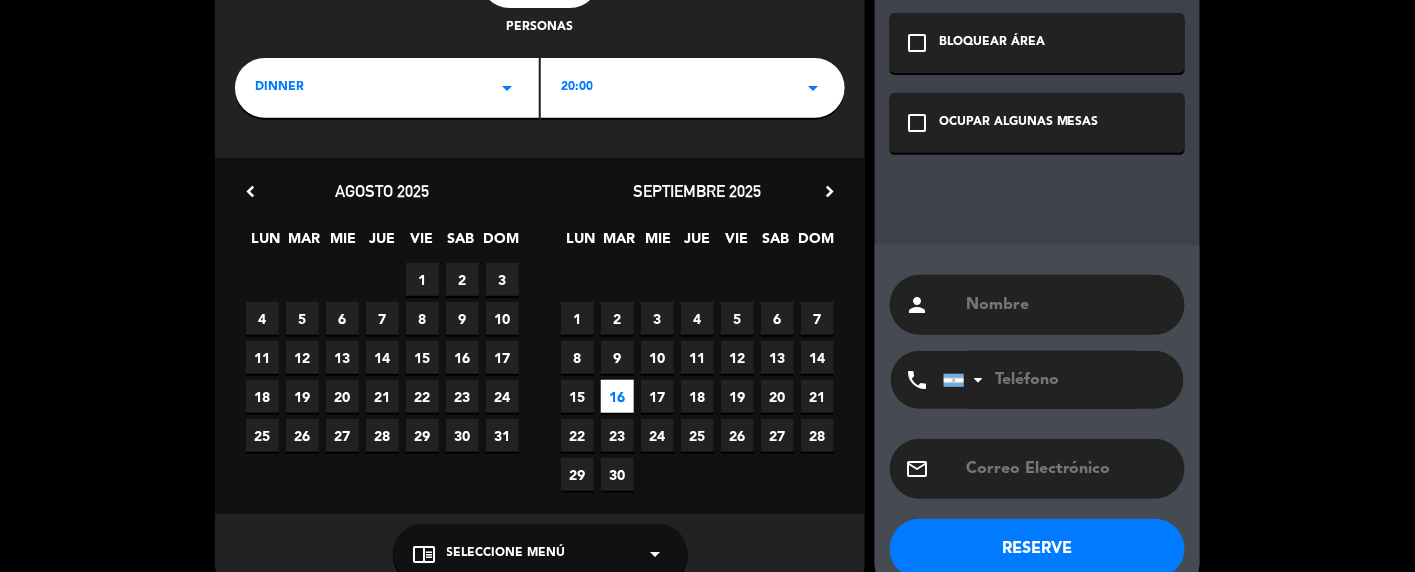 click on "OCUPAR ALGUNAS MESAS" 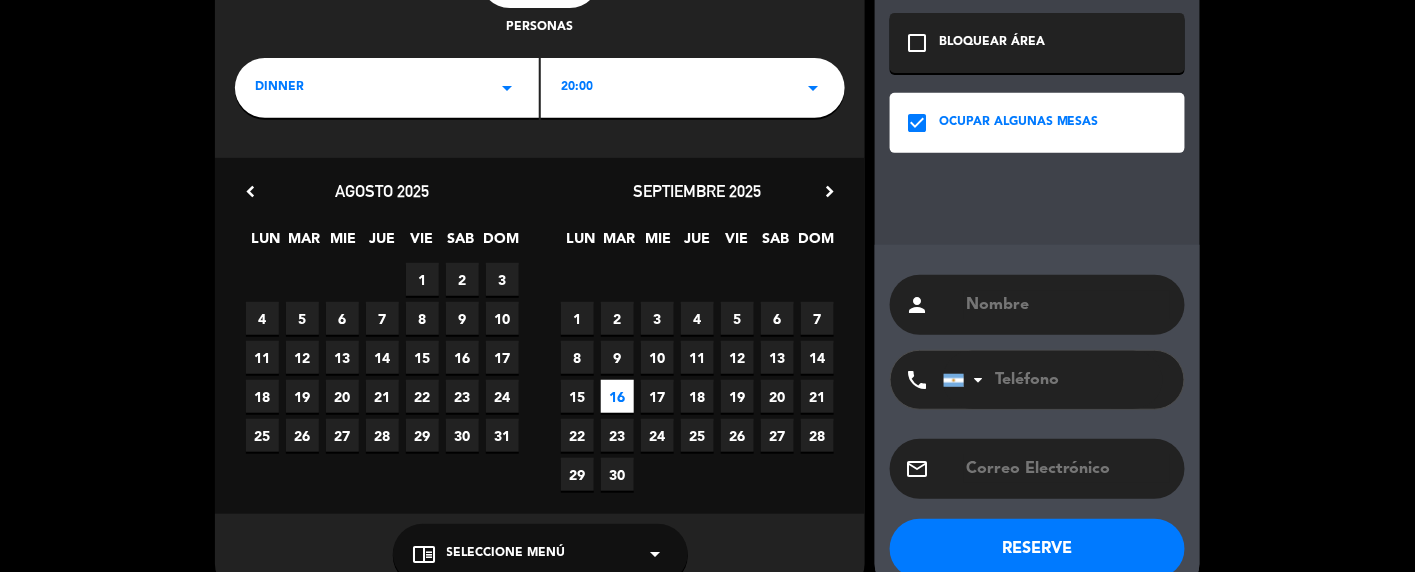 click at bounding box center [1067, 305] 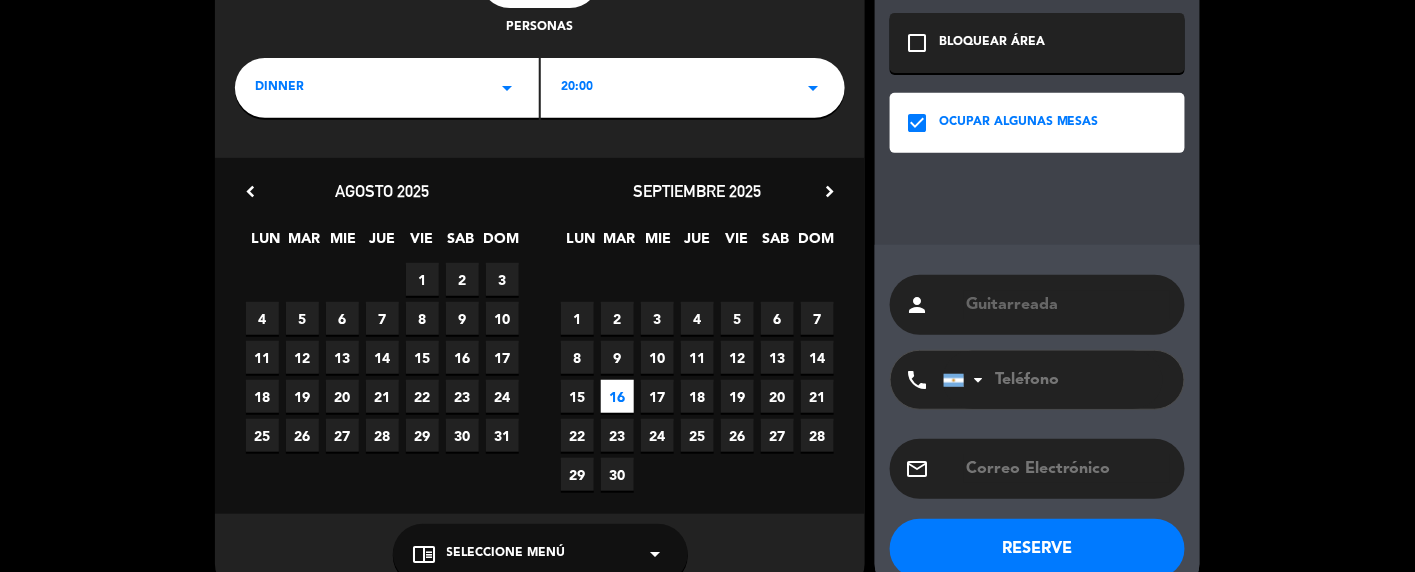 type on "Guitarreada" 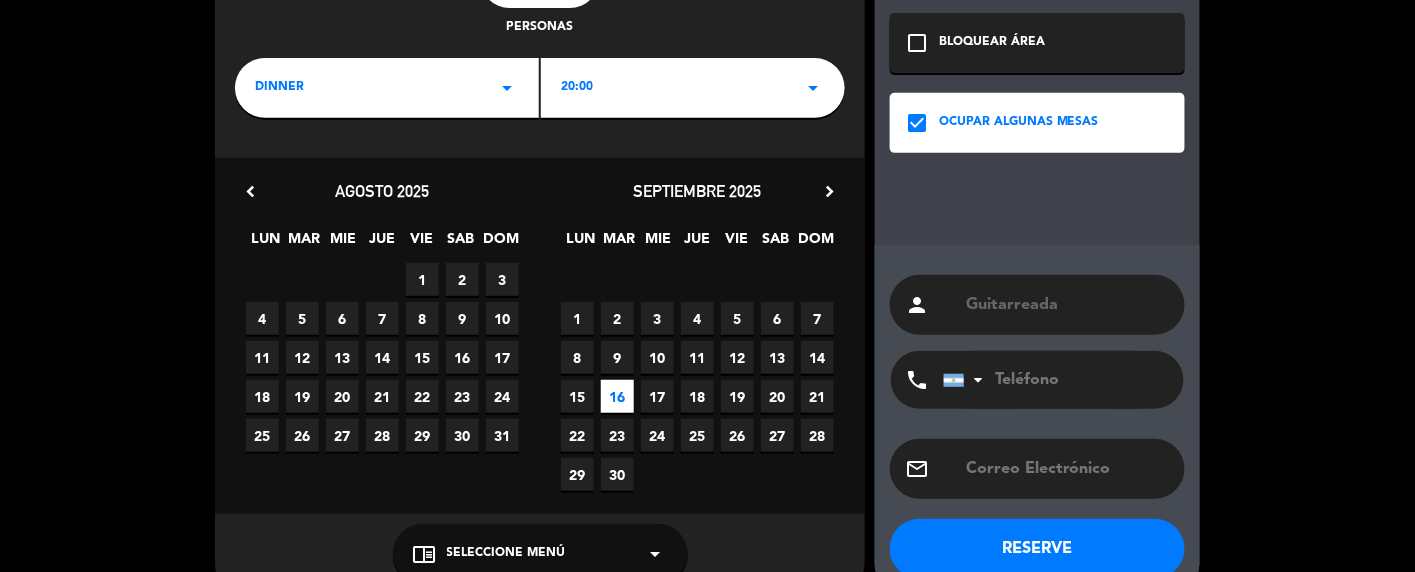 click on "RESERVE" 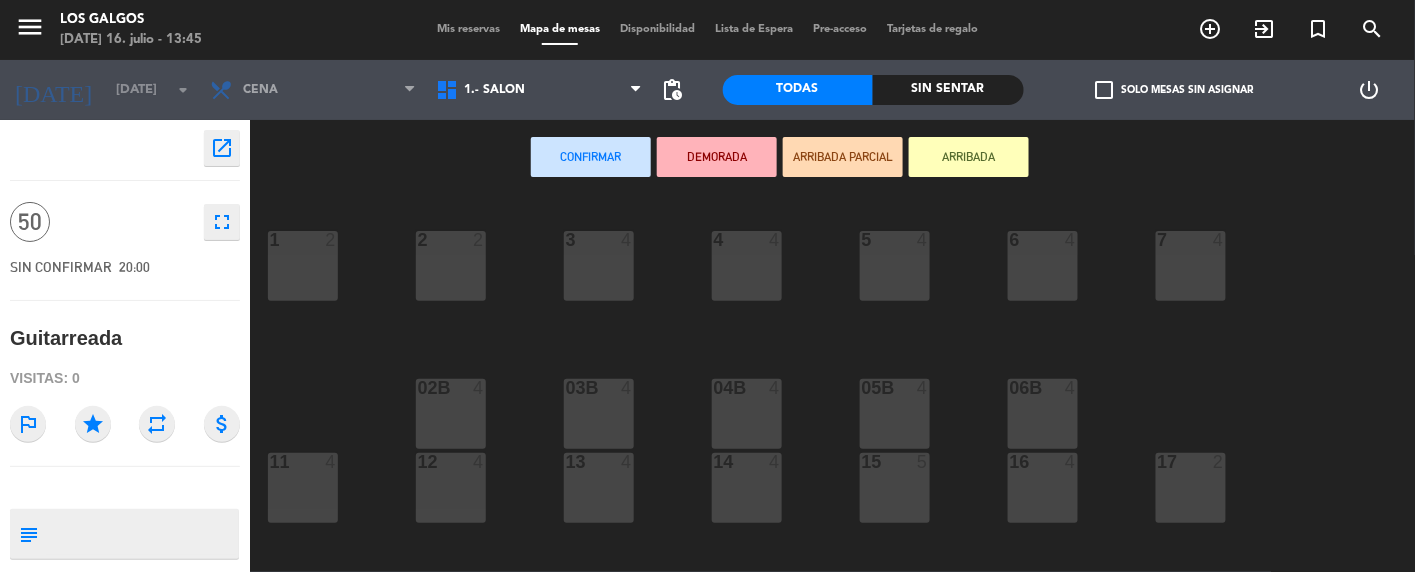 click on "Confirmar" at bounding box center [591, 157] 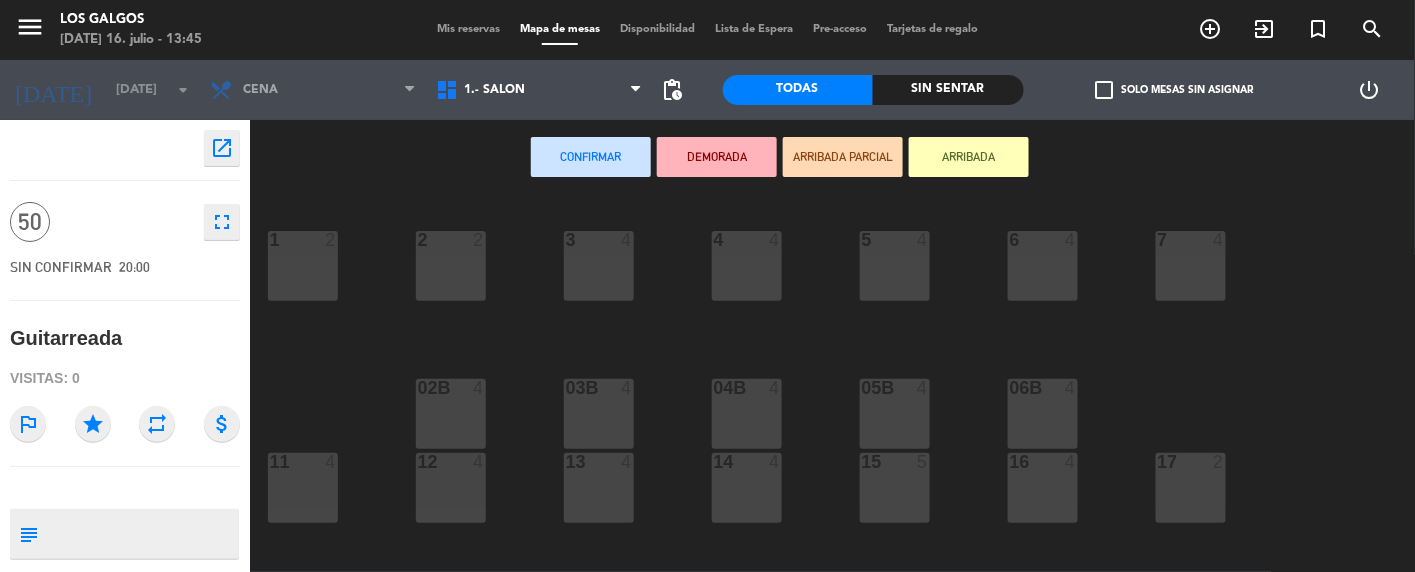 drag, startPoint x: 60, startPoint y: 50, endPoint x: 48, endPoint y: 46, distance: 12.649111 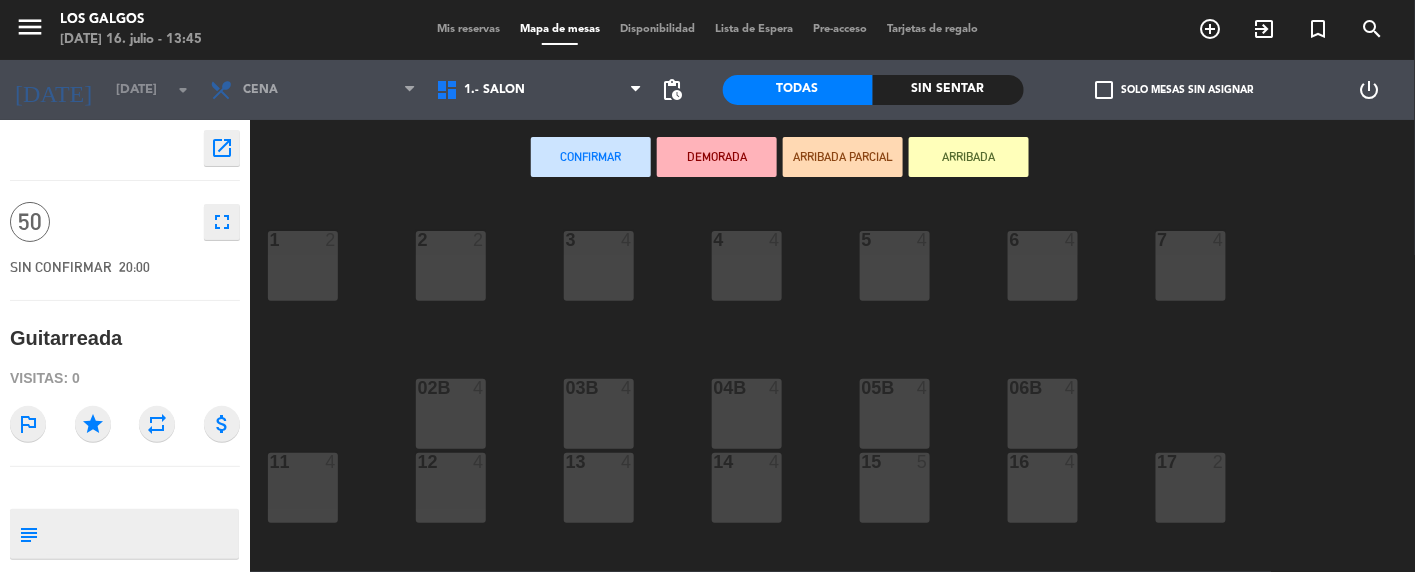 click on "menu  Los Galgos   [DATE] 16. julio - 13:45" 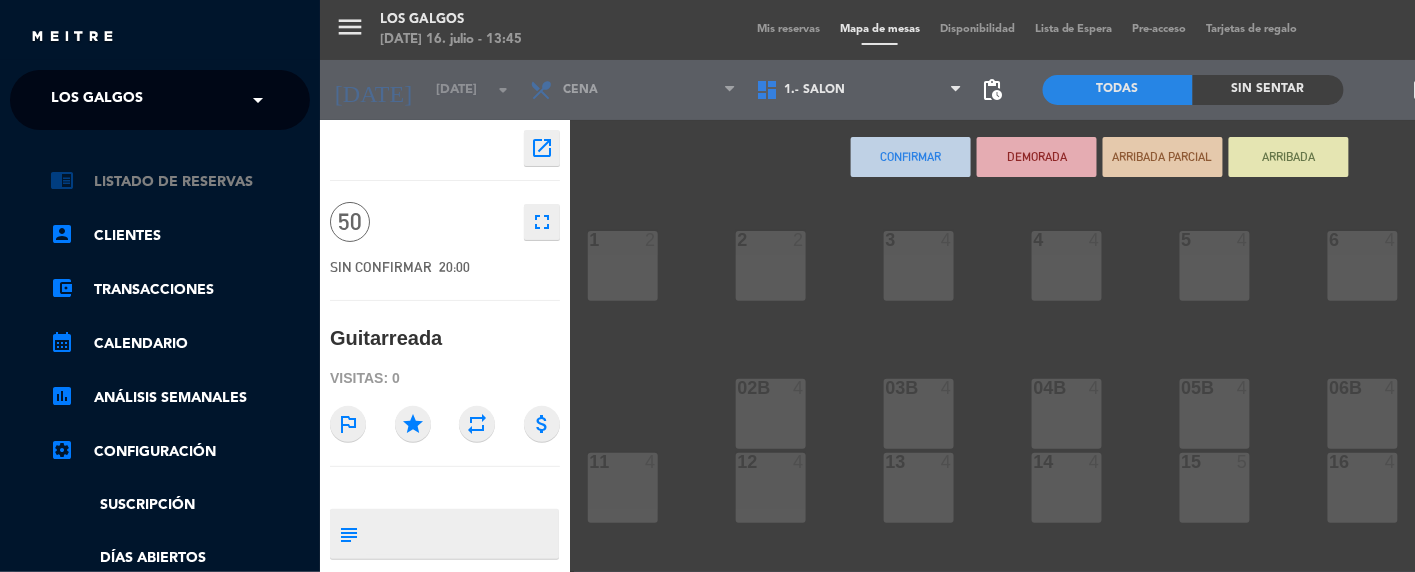 click on "chrome_reader_mode   Listado de Reservas" 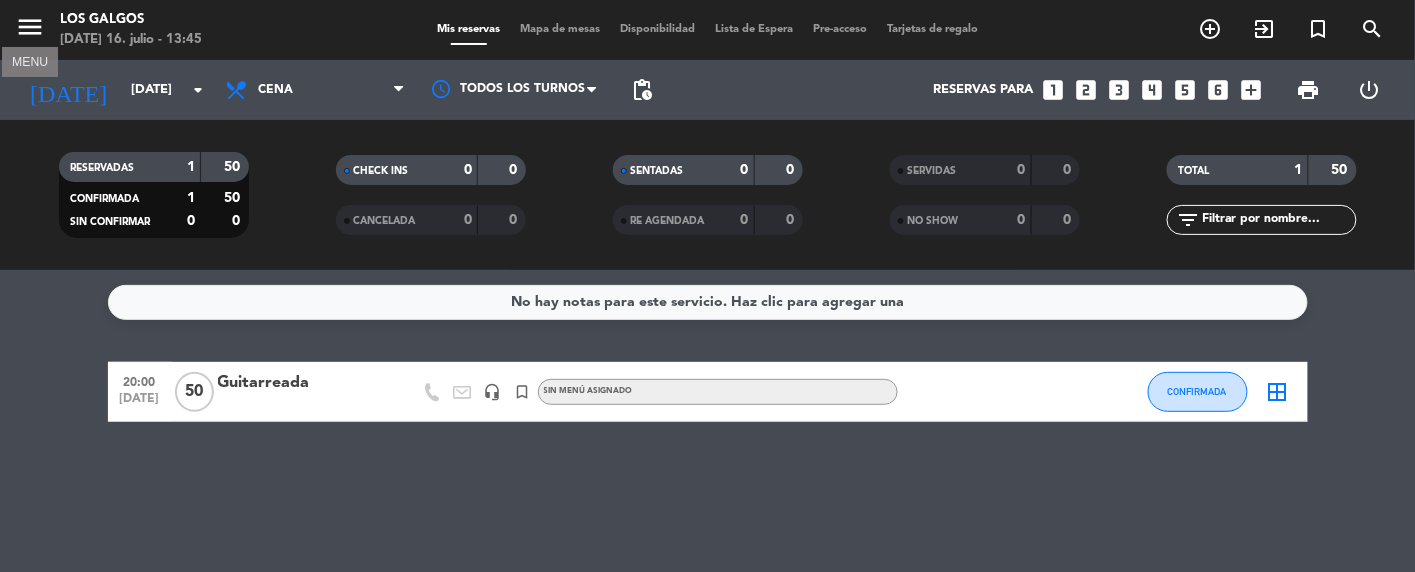 click on "menu" at bounding box center (30, 27) 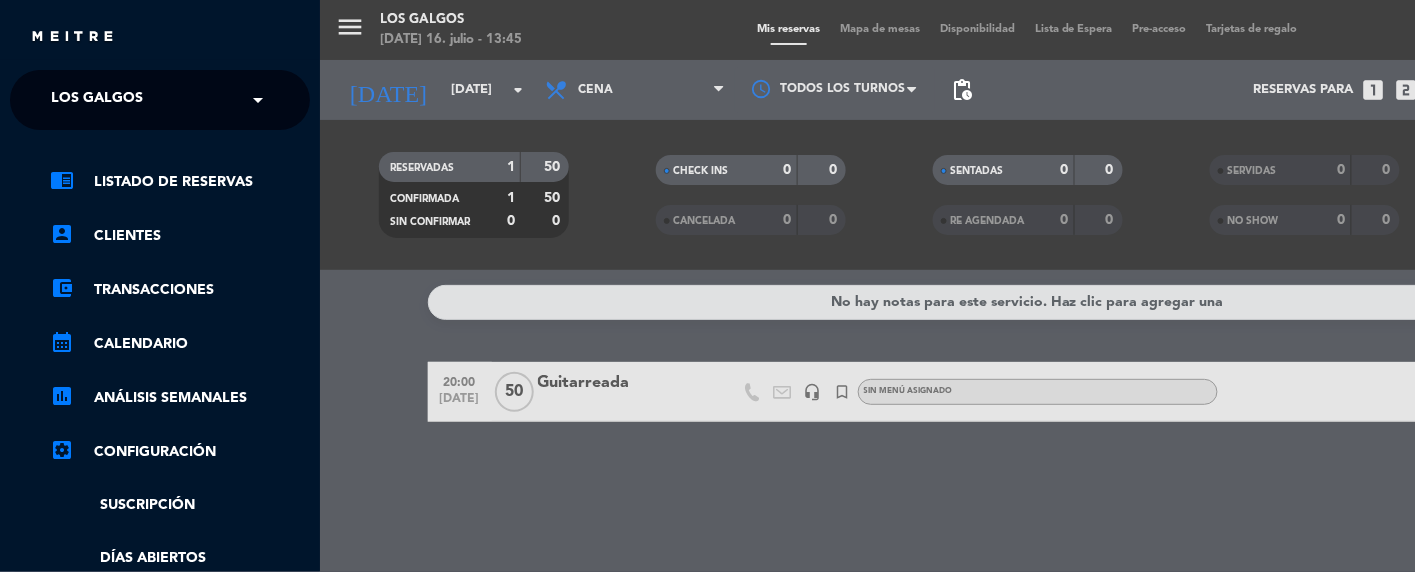click on "menu  Los Galgos   [DATE] 16. julio - 13:45   Mis reservas   Mapa de mesas   Disponibilidad   Lista de Espera   Pre-acceso   Tarjetas de regalo  add_circle_outline exit_to_app turned_in_not search [DATE]    [DATE] arrow_drop_down  Todos los servicios  Almuerzo  Cena  Cena  Todos los servicios  Almuerzo  Cena Todos los turnos pending_actions  Reservas para   looks_one   looks_two   looks_3   looks_4   looks_5   looks_6   add_box  print  power_settings_new   RESERVADAS   1   50   CONFIRMADA   1   50   SIN CONFIRMAR   0   0   CHECK INS   0   0   CANCELADA   0   0   SENTADAS   0   0   RE AGENDADA   0   0   SERVIDAS   0   0   NO SHOW   0   0   TOTAL   1   50  filter_list  No hay notas para este servicio. Haz clic para agregar una   20:00   [DATE]   Guitarreada   headset_mic   turned_in_not  Sin menú asignado CONFIRMADA  border_all" at bounding box center (1027, 286) 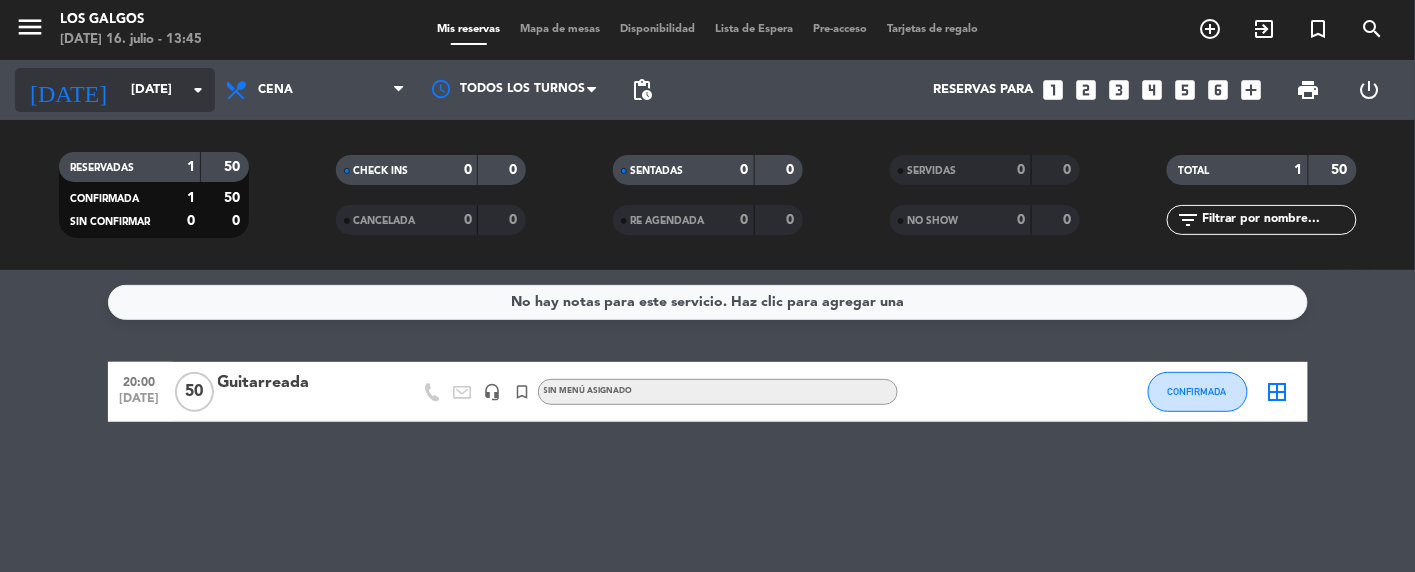 click on "[DATE]" 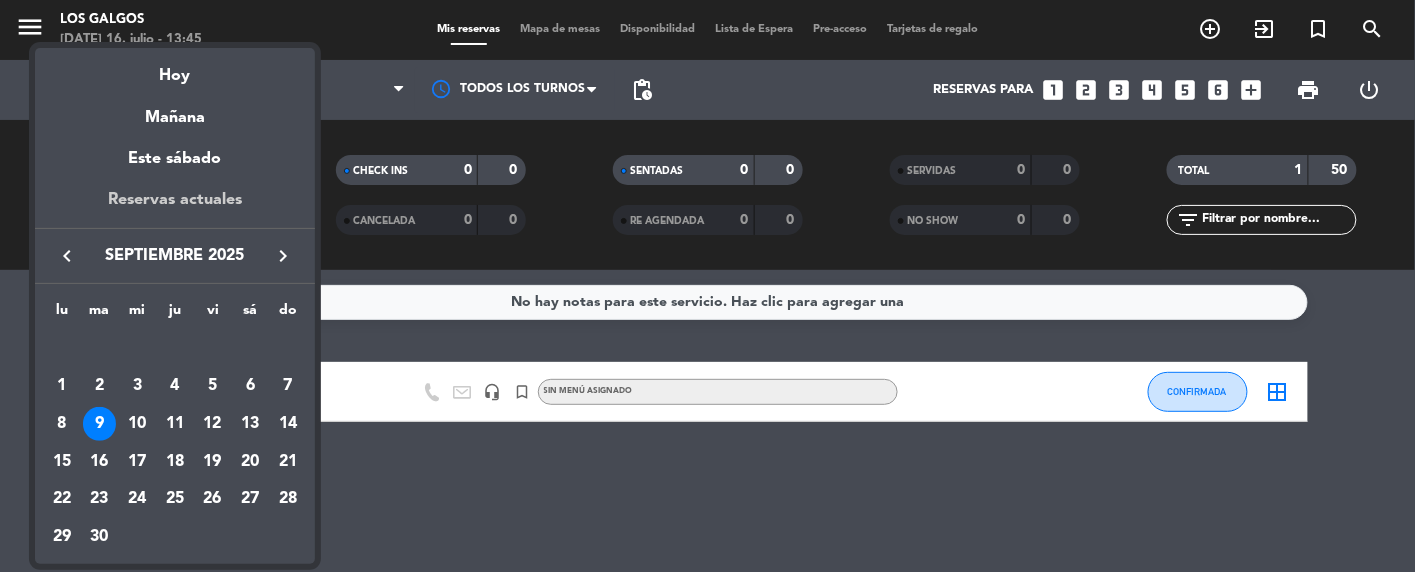 click on "Reservas actuales" at bounding box center [175, 207] 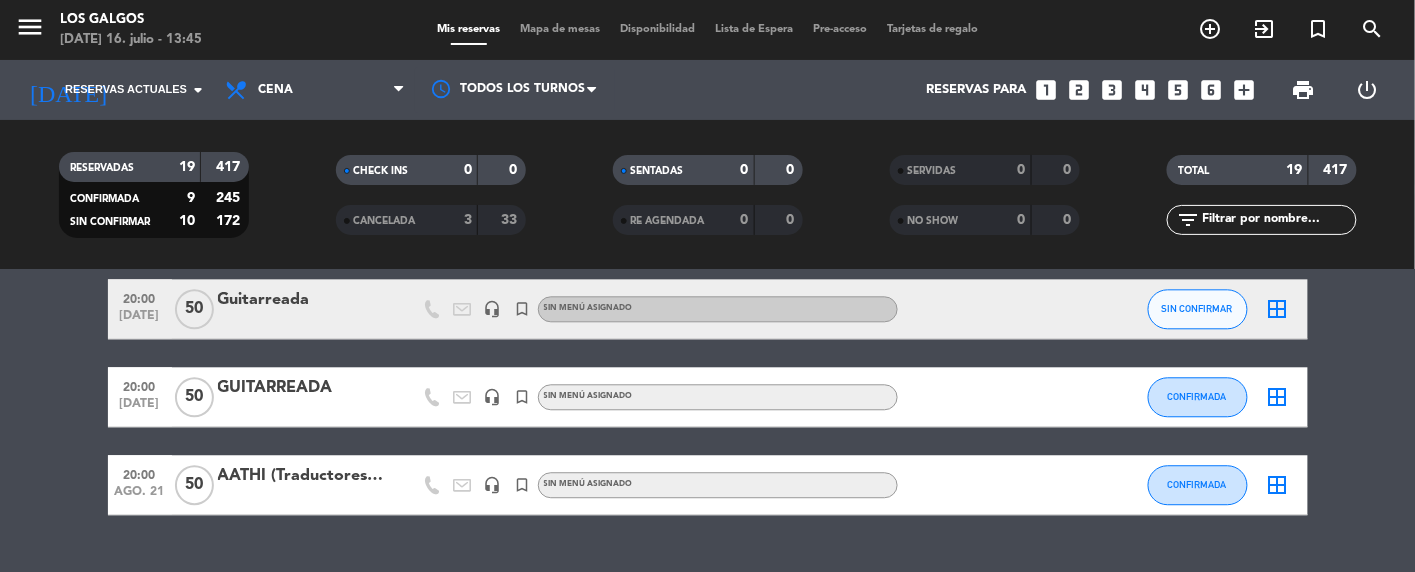 scroll, scrollTop: 1455, scrollLeft: 0, axis: vertical 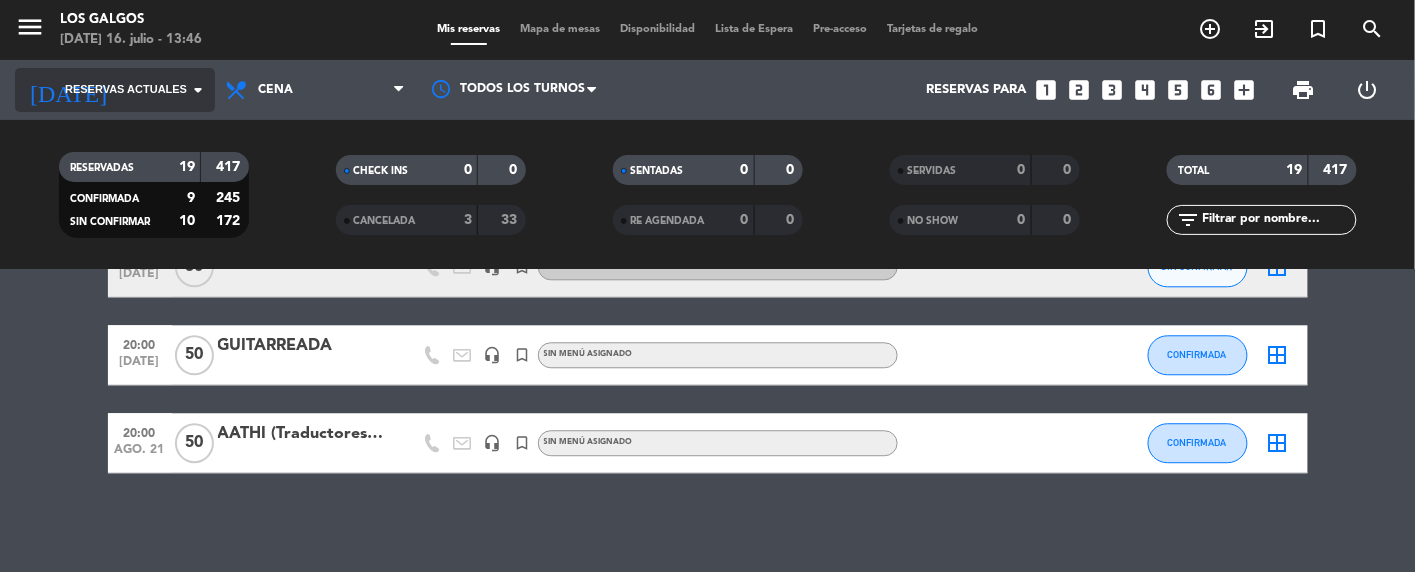 click on "Reservas actuales" 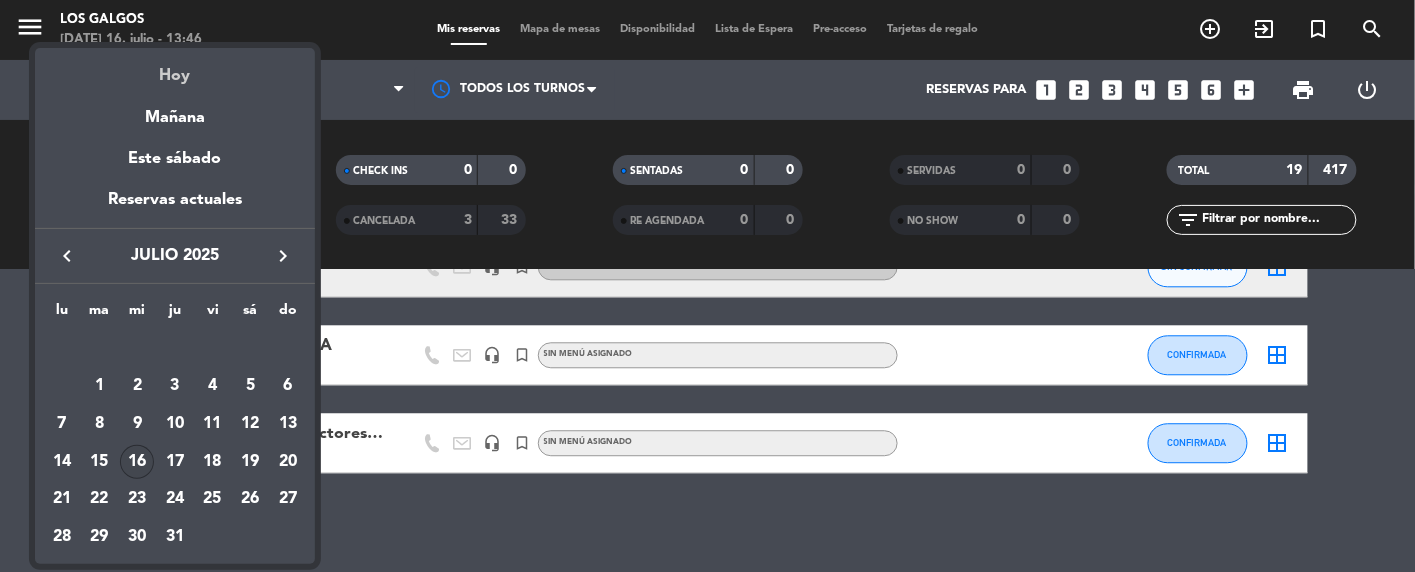 click on "Hoy" at bounding box center [175, 68] 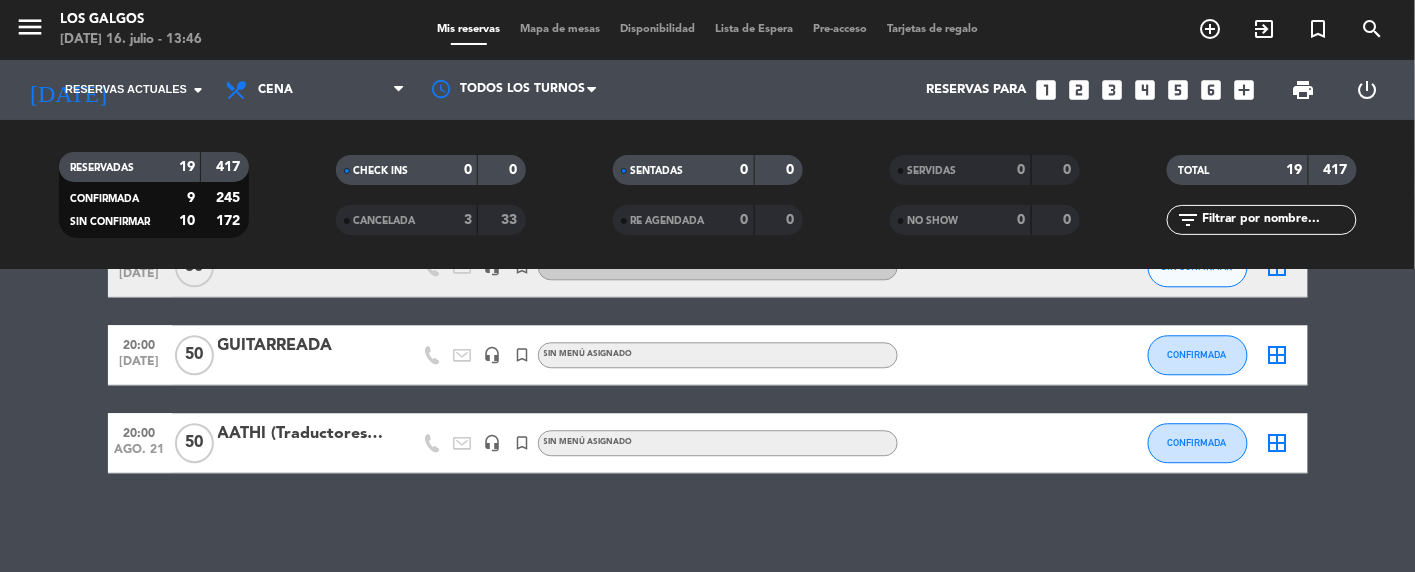 type on "[DATE]" 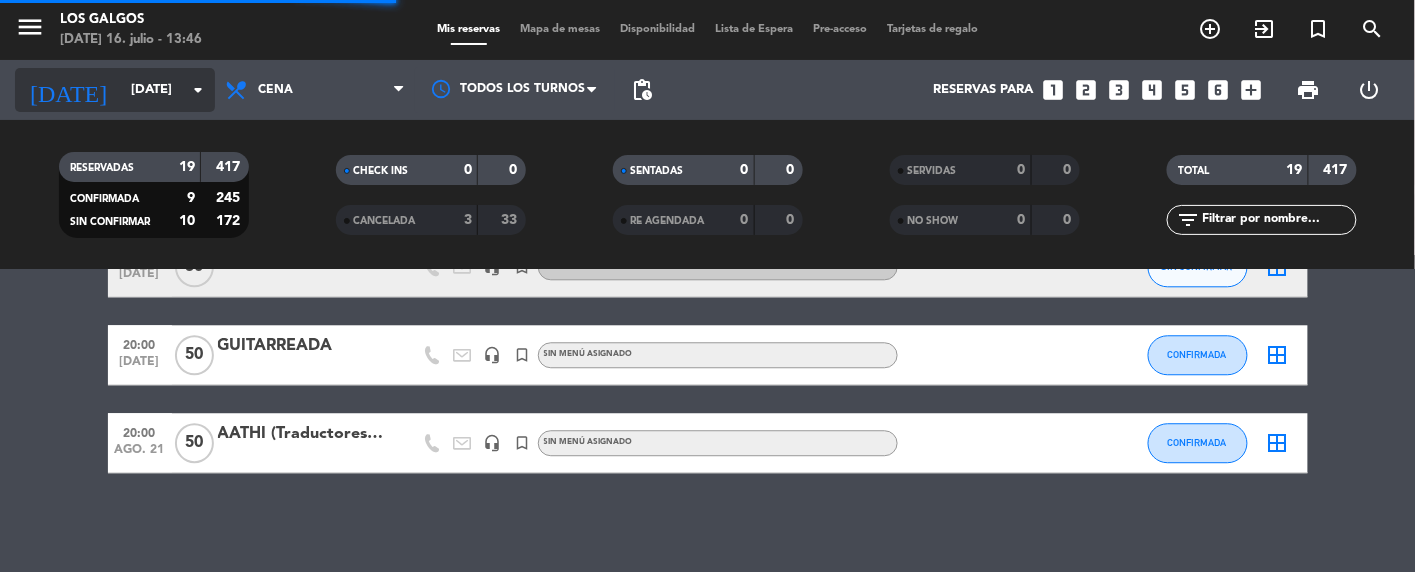 click on "[DATE]" 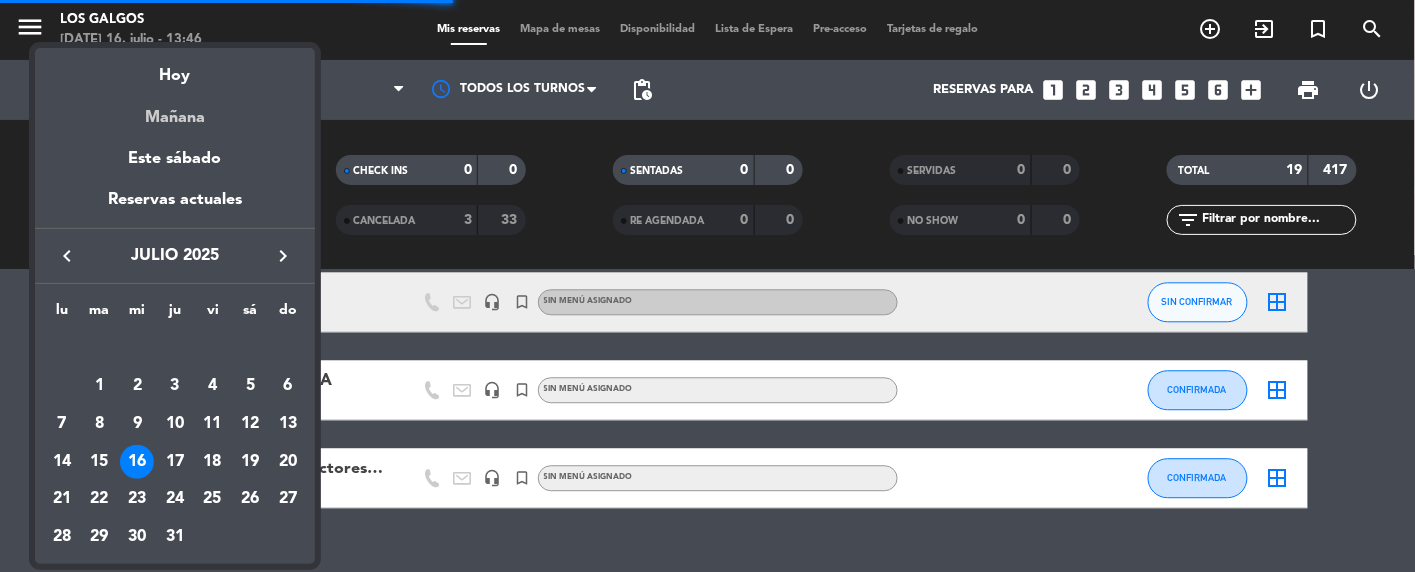 scroll, scrollTop: 1504, scrollLeft: 0, axis: vertical 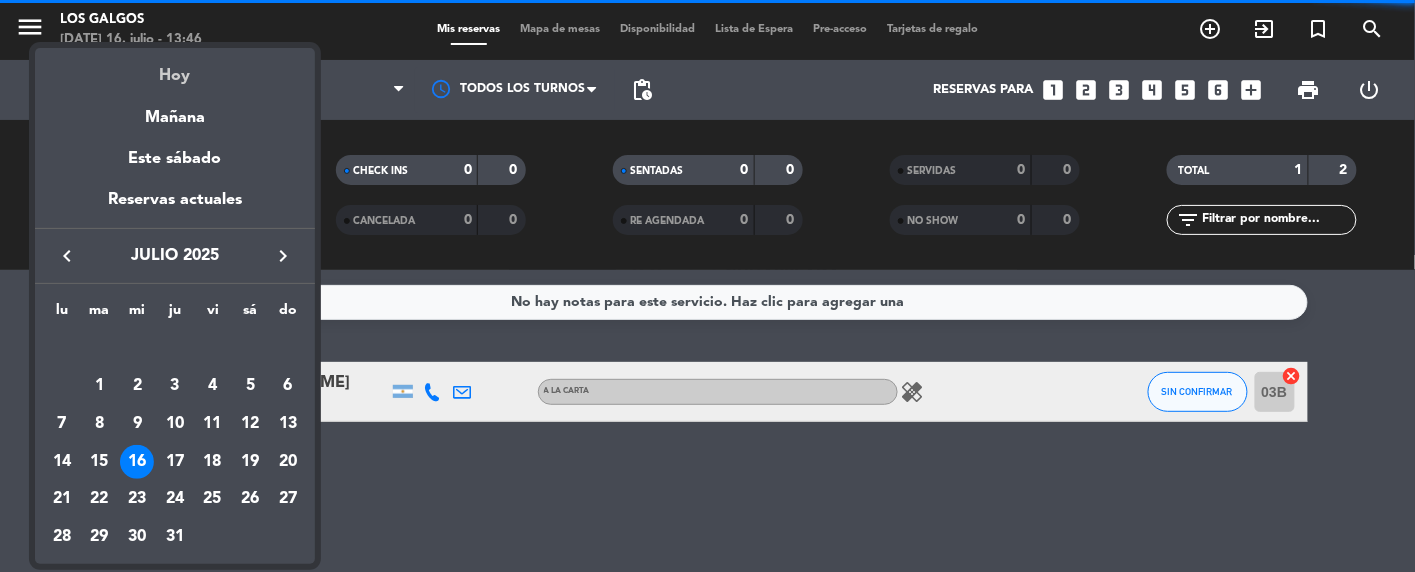click on "Hoy" at bounding box center [175, 68] 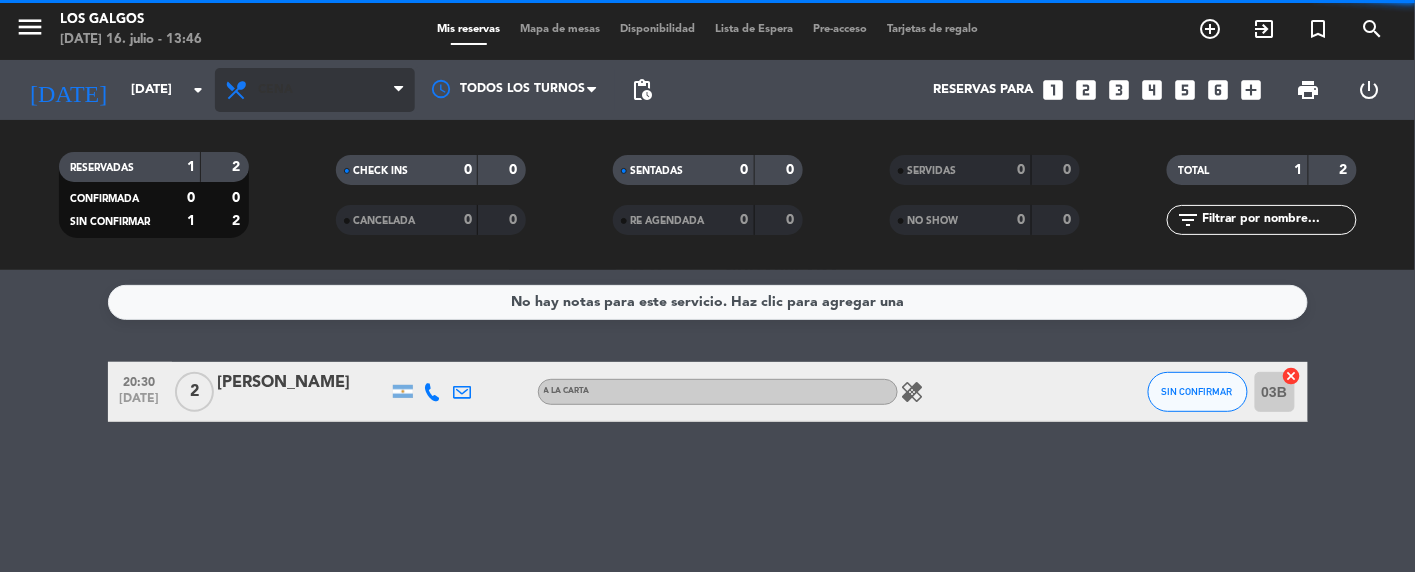 scroll, scrollTop: 0, scrollLeft: 0, axis: both 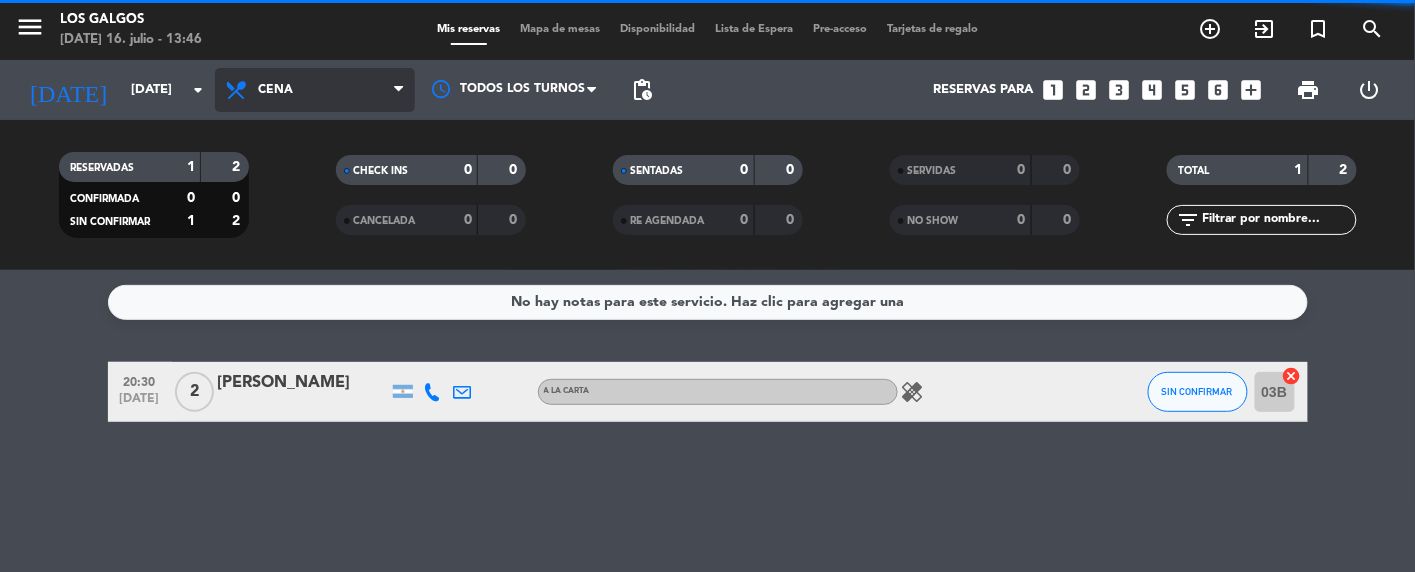 click on "Cena" at bounding box center [315, 90] 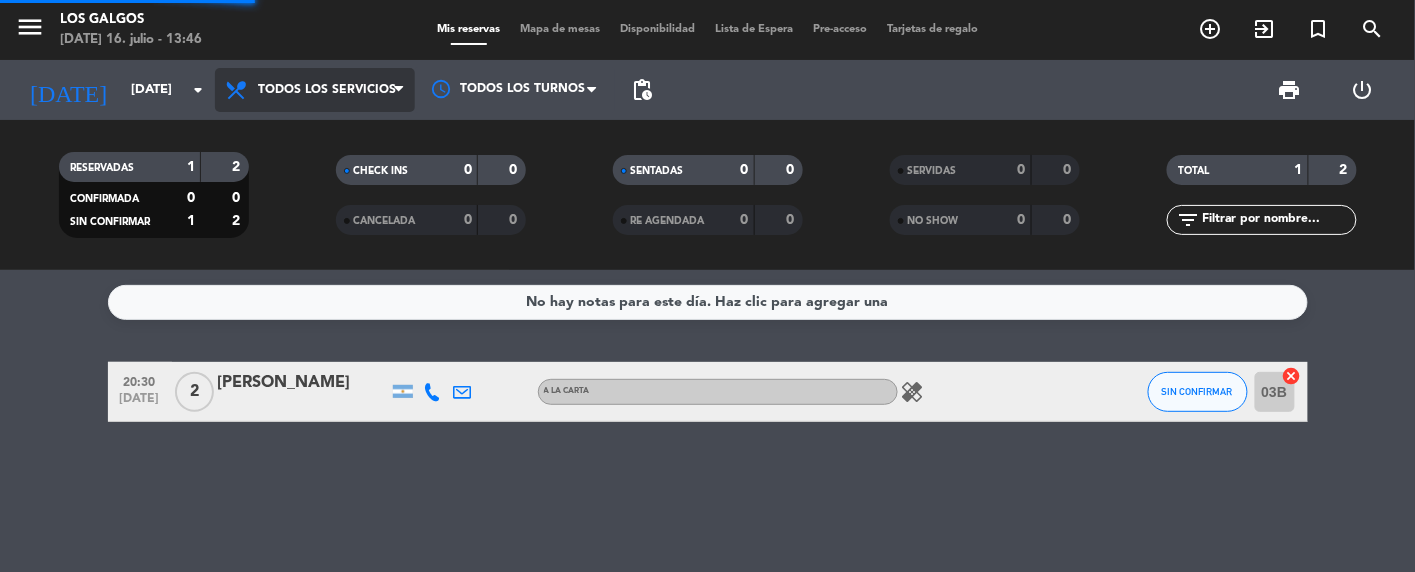 click on "Todos los servicios  Almuerzo  Cena  Todos los servicios  Todos los servicios  Almuerzo  Cena" 